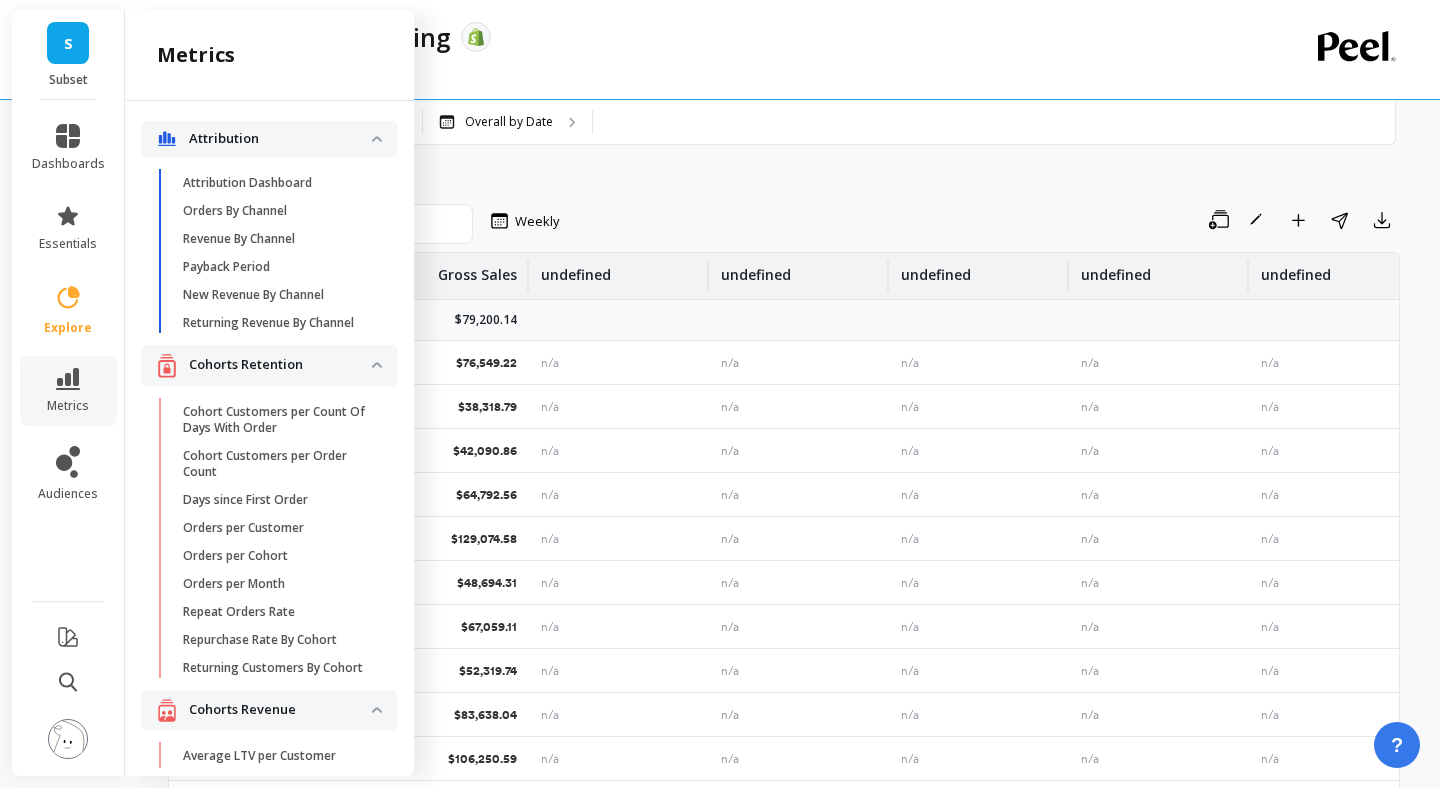 scroll, scrollTop: 0, scrollLeft: 0, axis: both 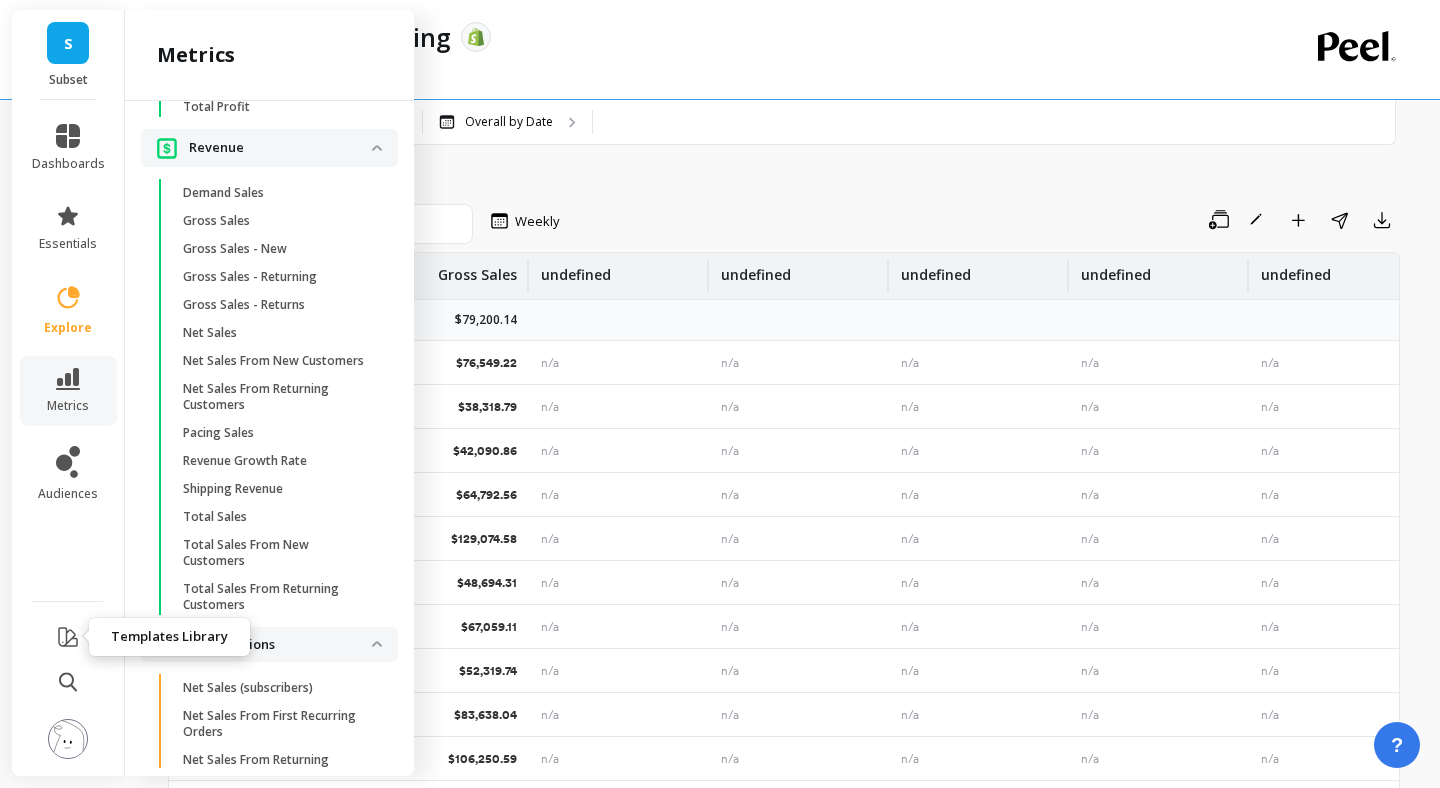 click 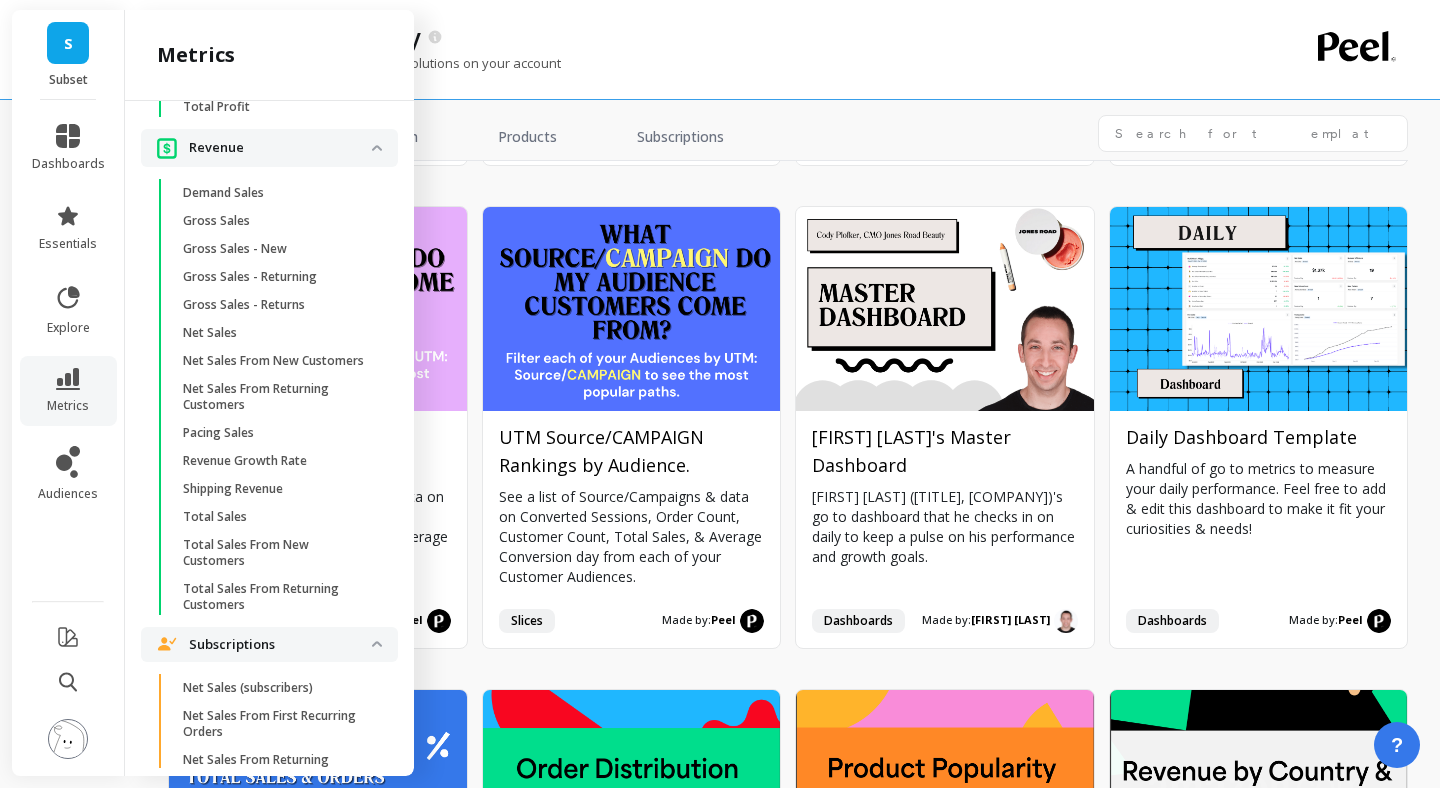 scroll, scrollTop: 1043, scrollLeft: 0, axis: vertical 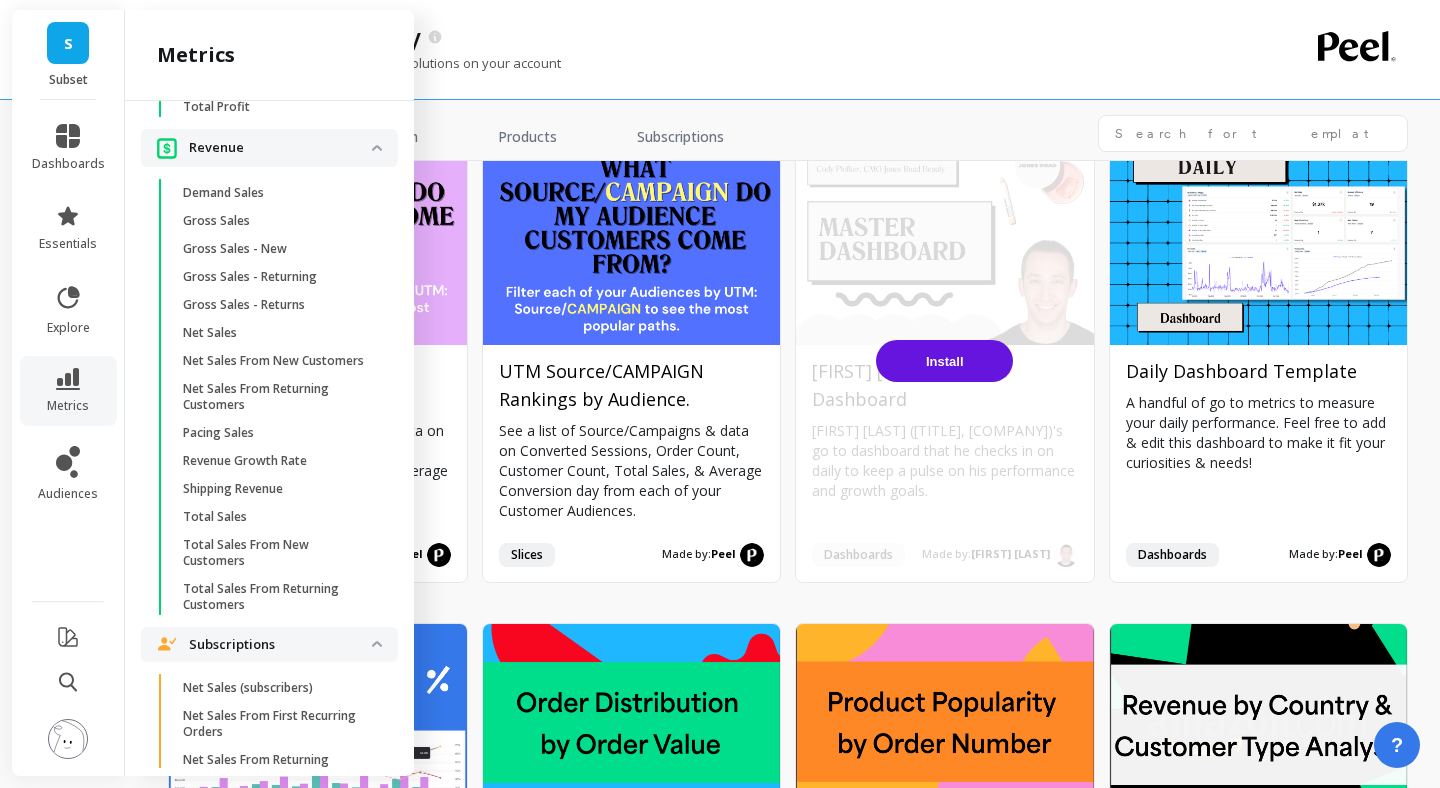 click on "Install" at bounding box center [945, 361] 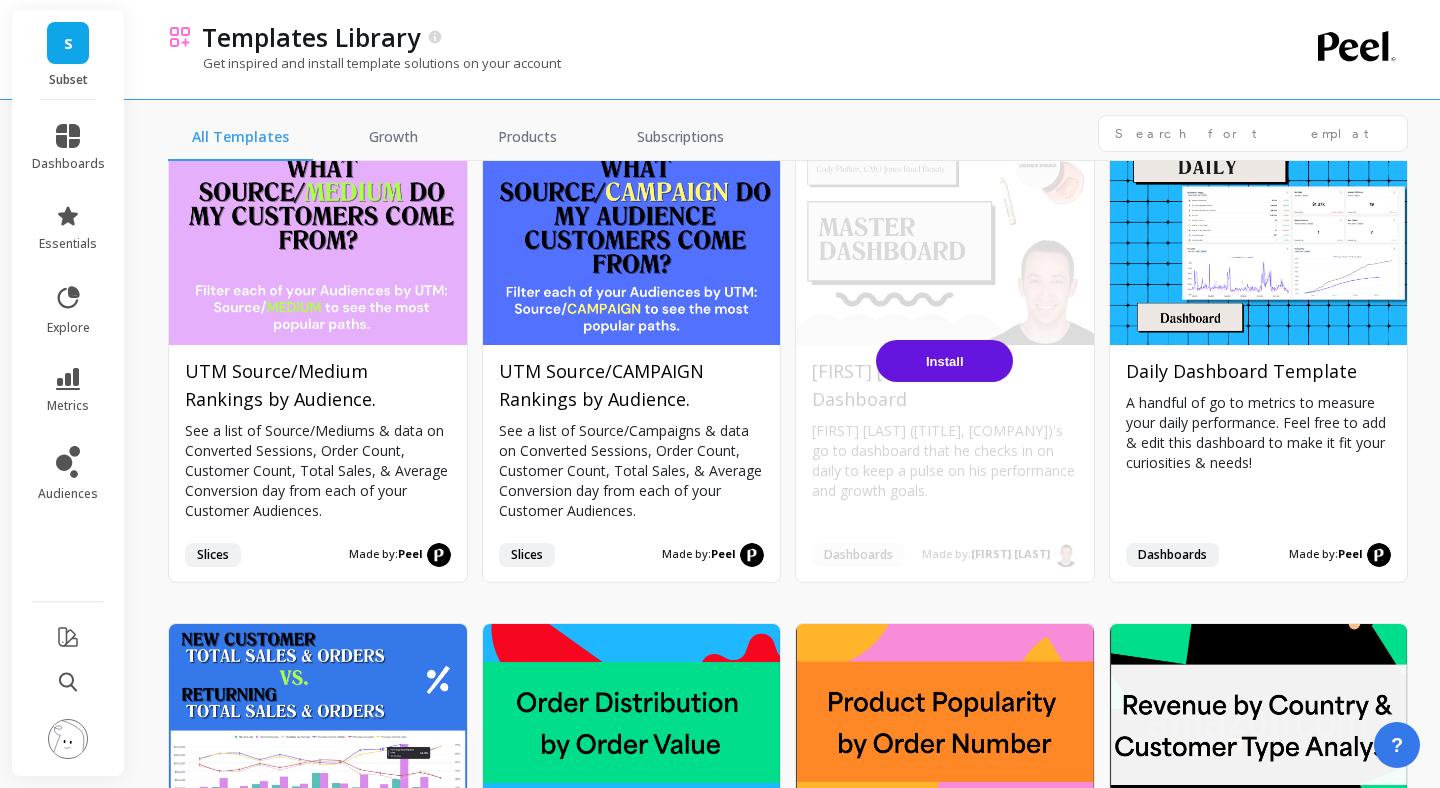 scroll, scrollTop: 0, scrollLeft: 0, axis: both 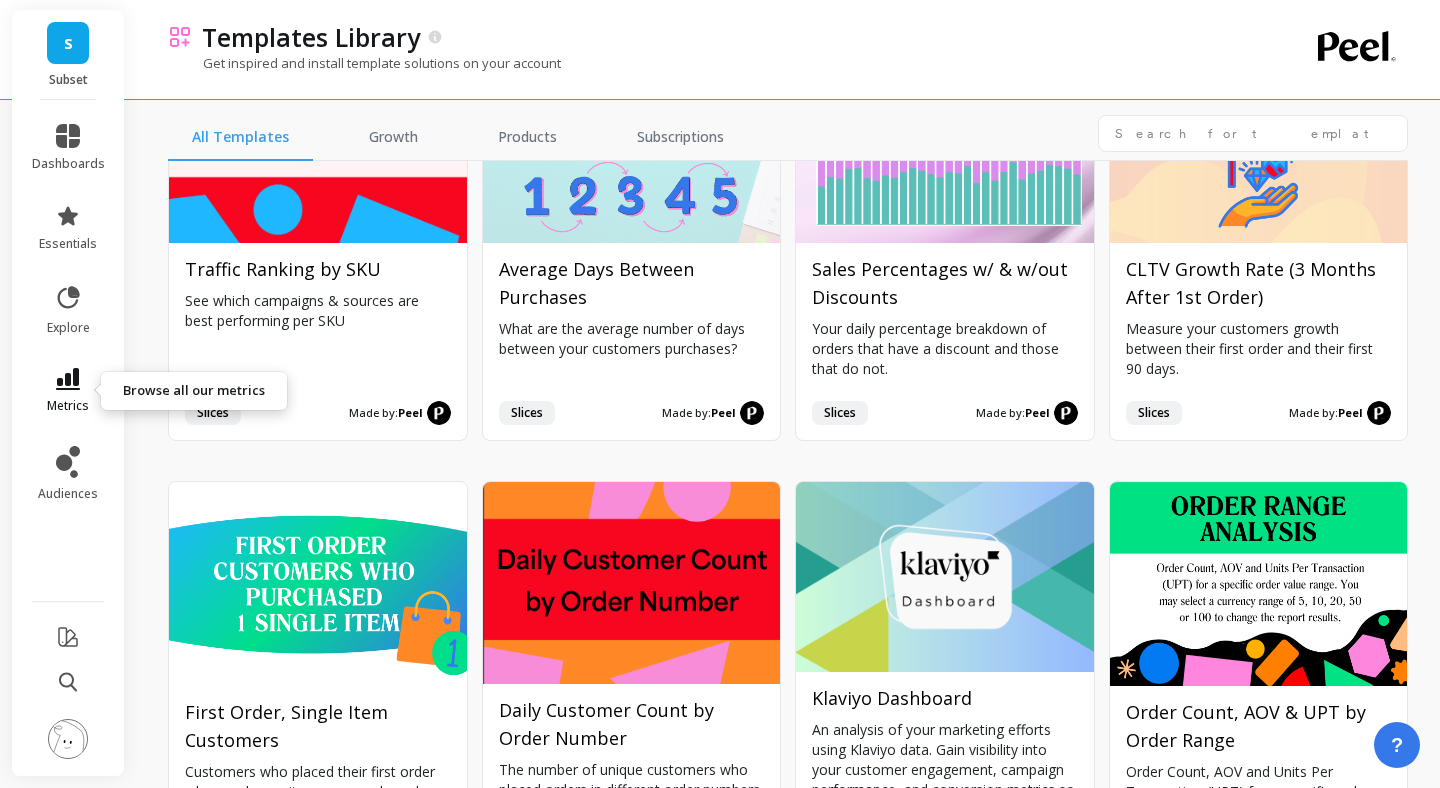 click 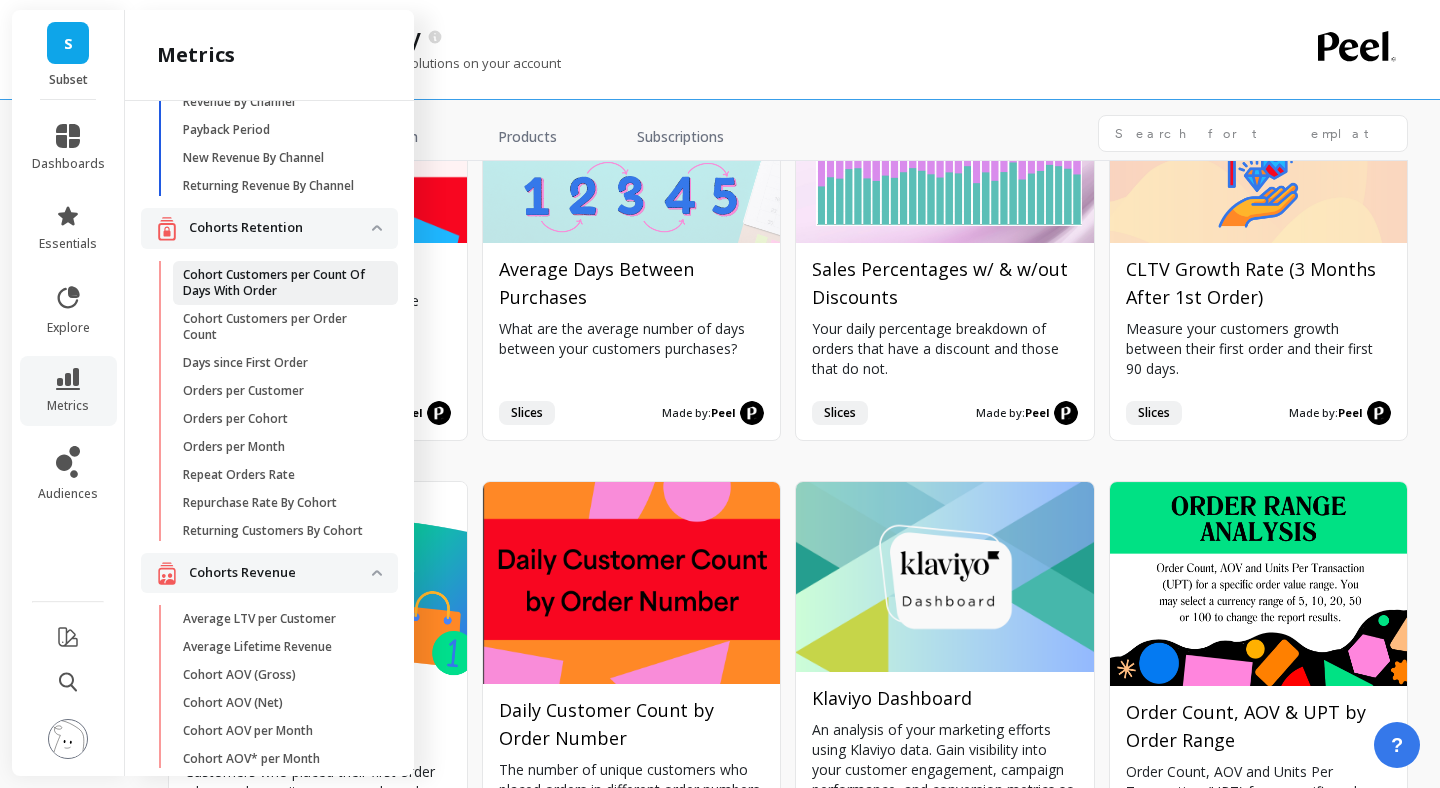 scroll, scrollTop: 0, scrollLeft: 0, axis: both 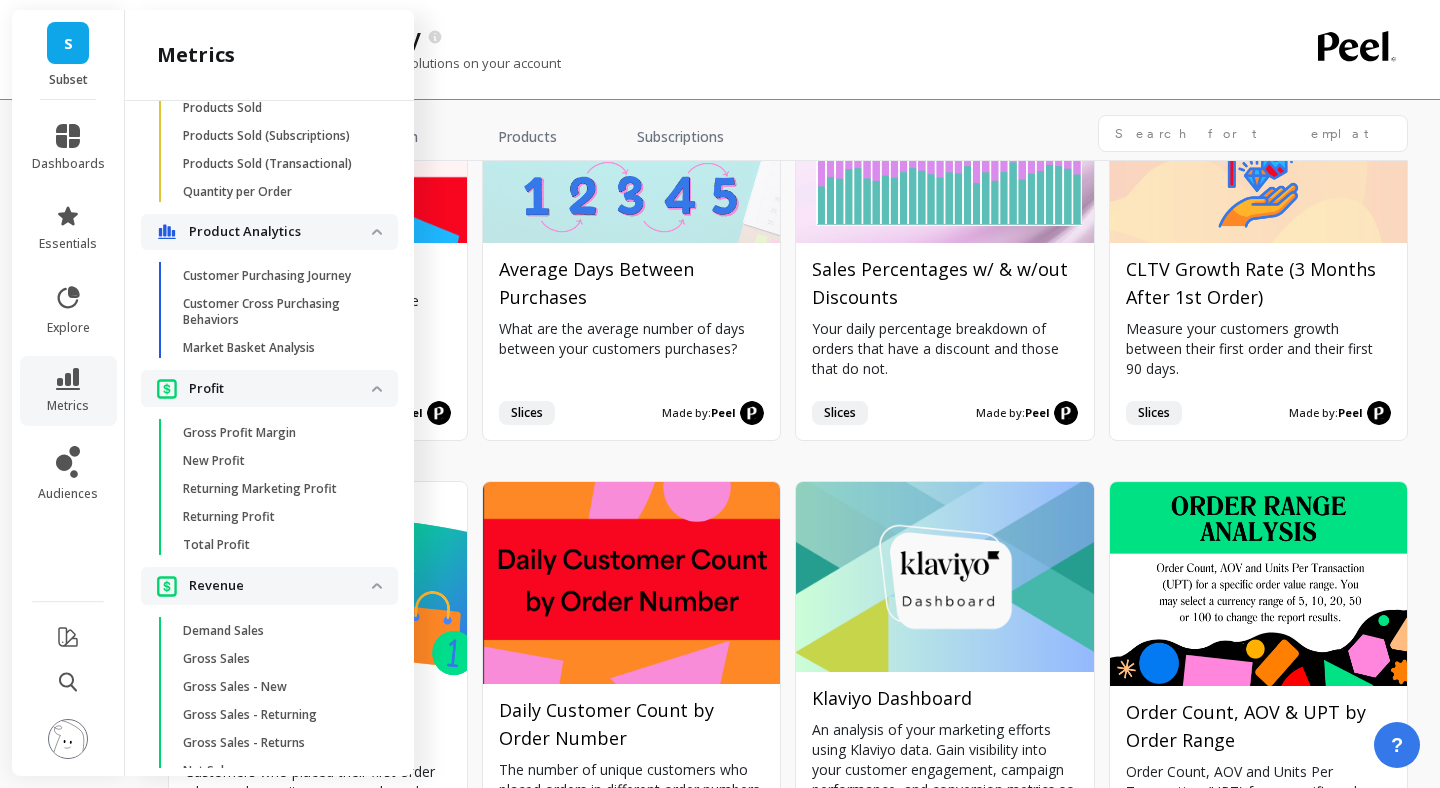 click on "Attribution Attribution Dashboard Orders By Channel Revenue By Channel Payback Period New Revenue By Channel Returning Revenue By Channel Cohorts Retention Cohort Customers per Count Of Days With Order Cohort Customers per Order Count Days since First Order Orders per Customer Orders per Cohort Orders per Month Repeat Orders Rate Repurchase Rate By Cohort Returning Customers By Cohort Cohorts Revenue Average LTV per Customer Average Lifetime Revenue Cohort AOV (Gross) Cohort AOV (Net) Cohort AOV per Month Cohort AOV* per Month Customer Lifetime Value Growth Rate Discounts By Cohort Gross Margin Amount Gross Margin Rate Gross Sales By Cohort Gross Sales By Cohort - Non Cumulative Gross Sales By Cohort per Customer LTV By Cohort Lifetime Revenue Lifetime Revenue - Non Cumulative Linear LTV Net Sales Per Customer - Non Cumulative Net Sales per Cohort Net Sales per Customer Refunds By Cohort Cost Discounts New Cost Refunds Returning Cost Shipping Cost Total Cost Customers Average Revenue Per Customer (ARPC)" at bounding box center (269, 434) 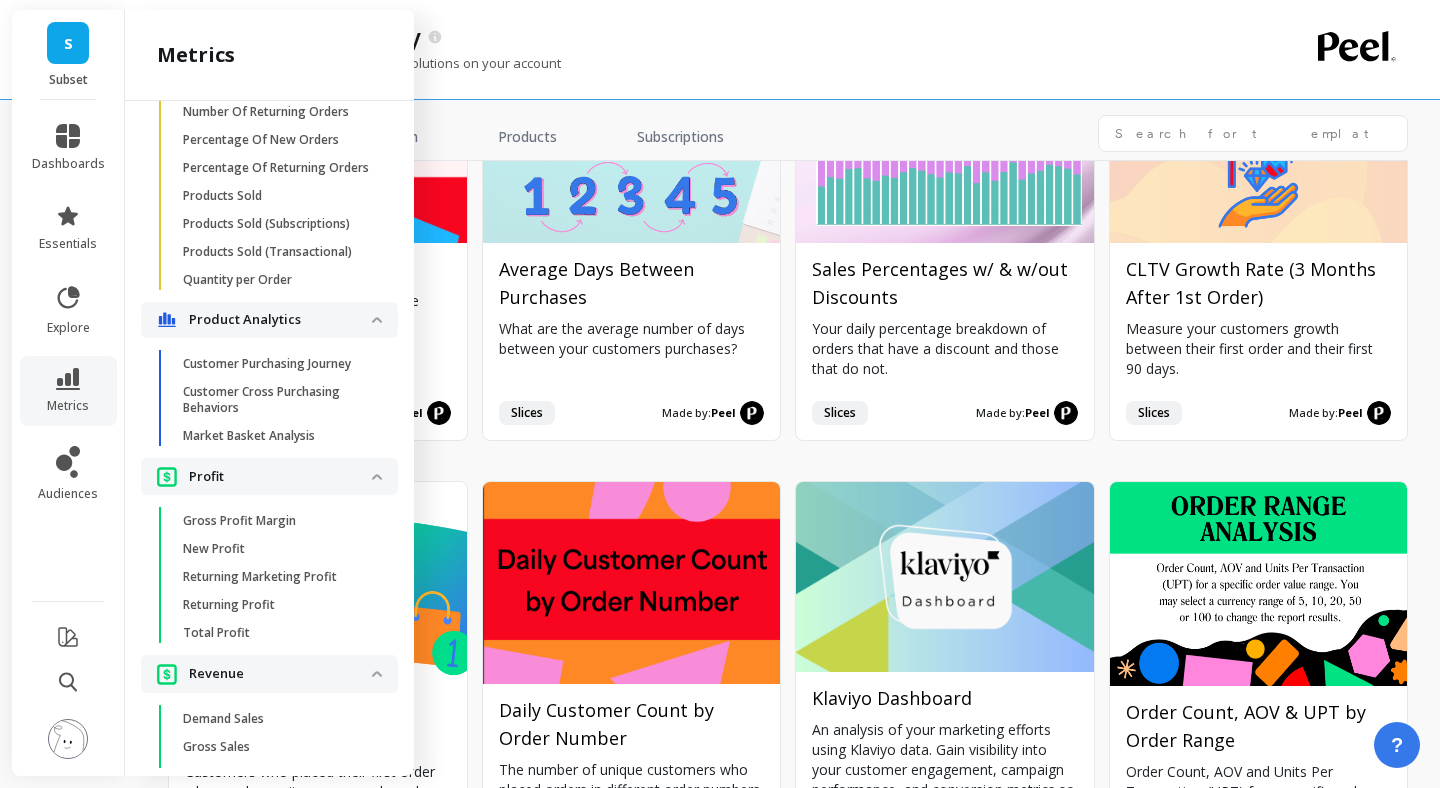 scroll, scrollTop: 2278, scrollLeft: 0, axis: vertical 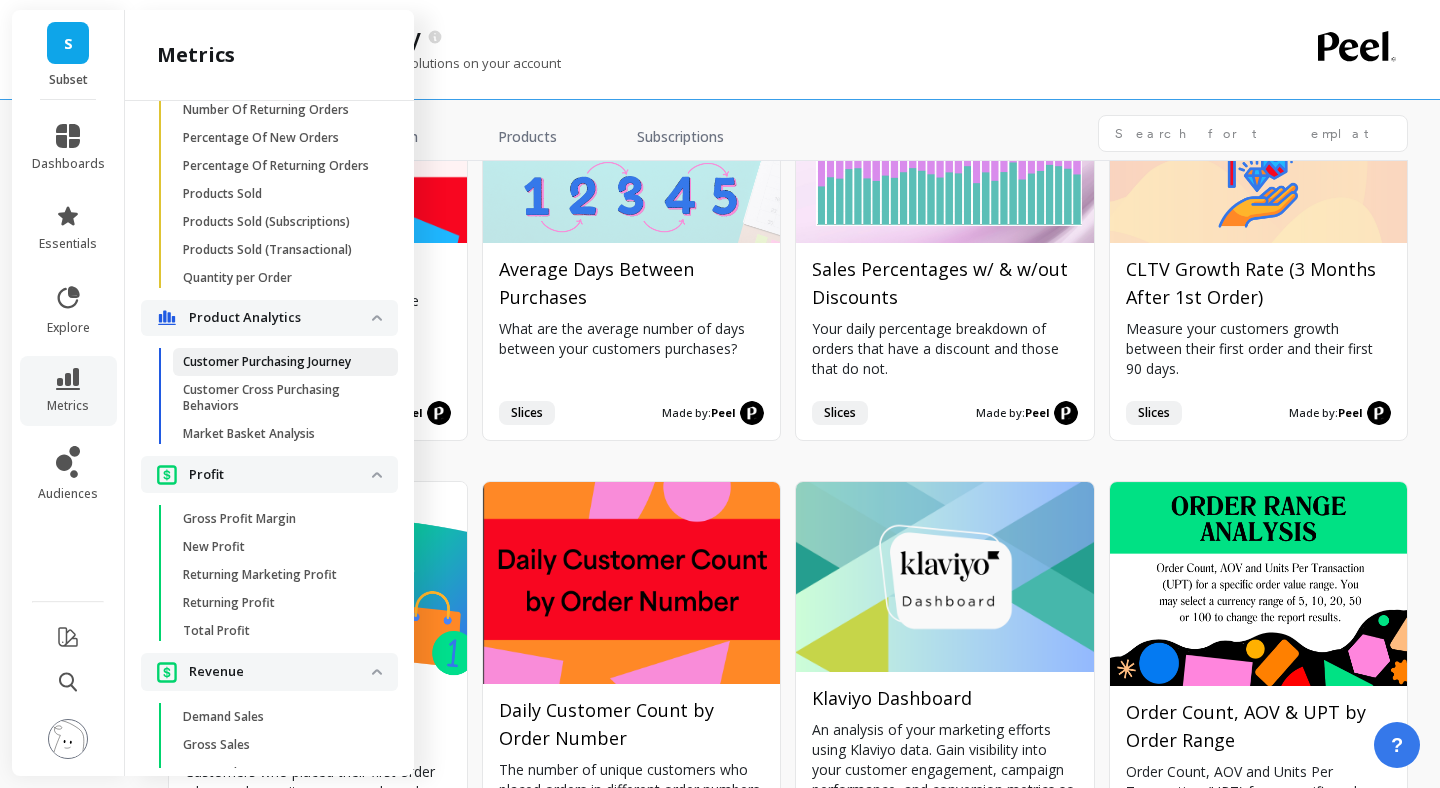 click on "Customer Purchasing Journey" at bounding box center [267, 362] 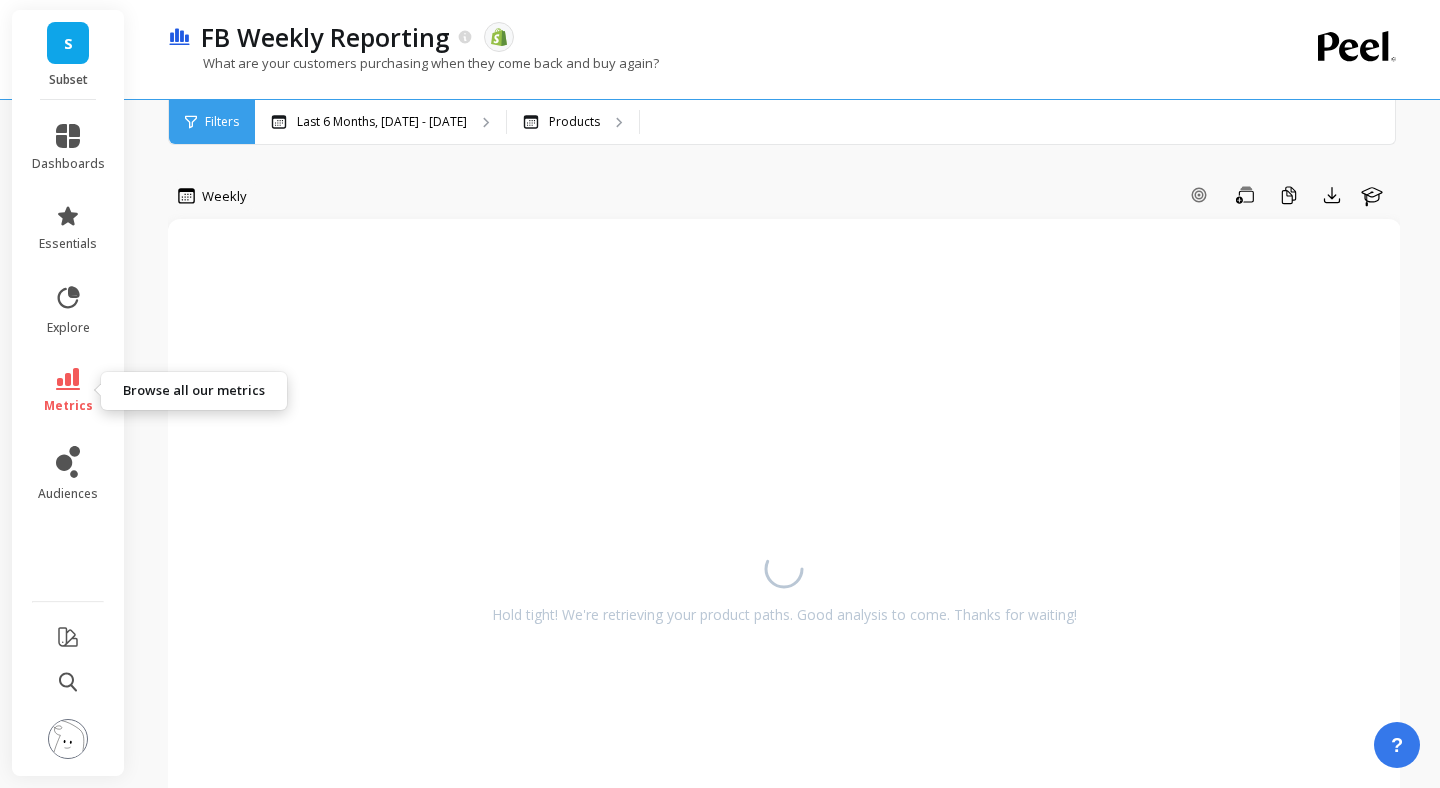 click 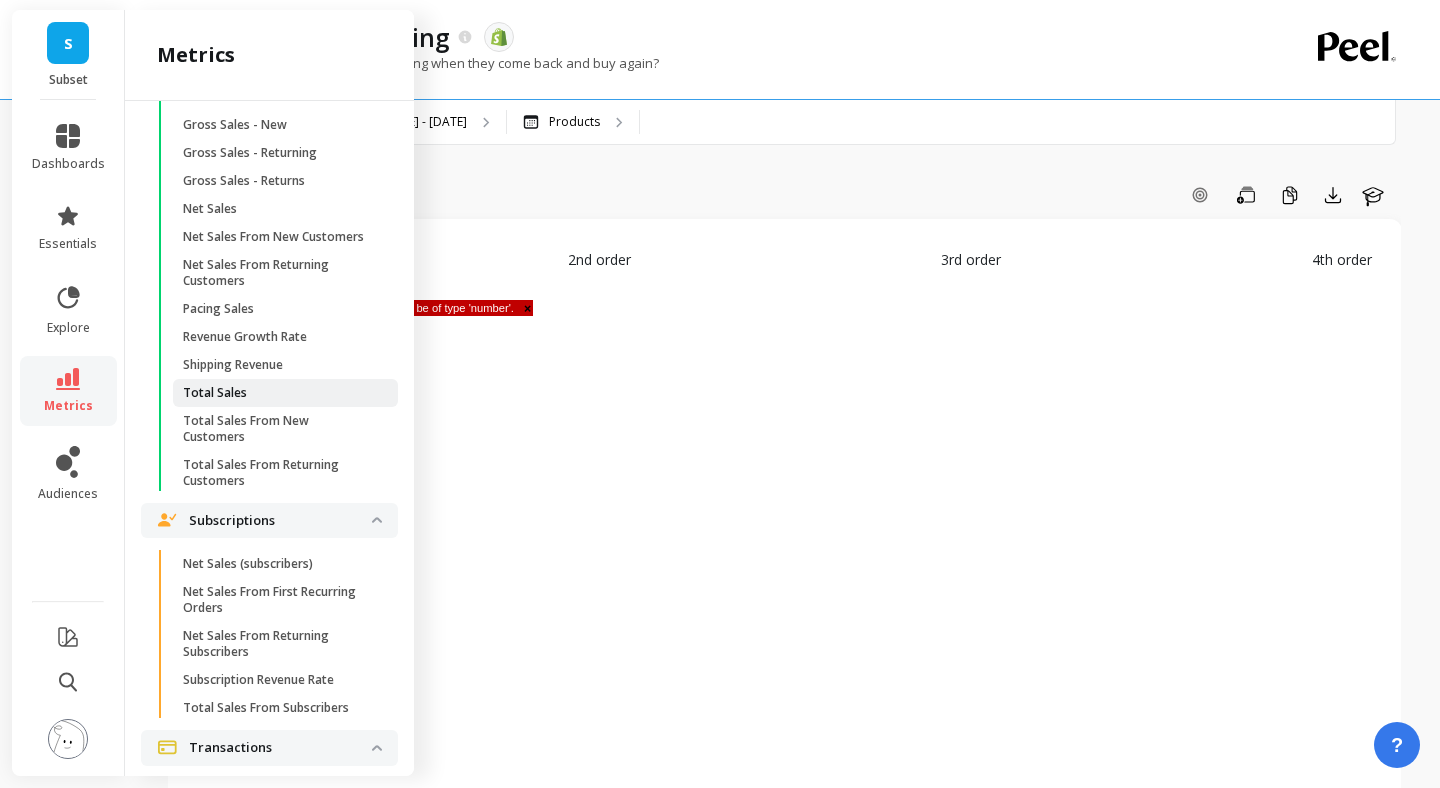 scroll, scrollTop: 2928, scrollLeft: 0, axis: vertical 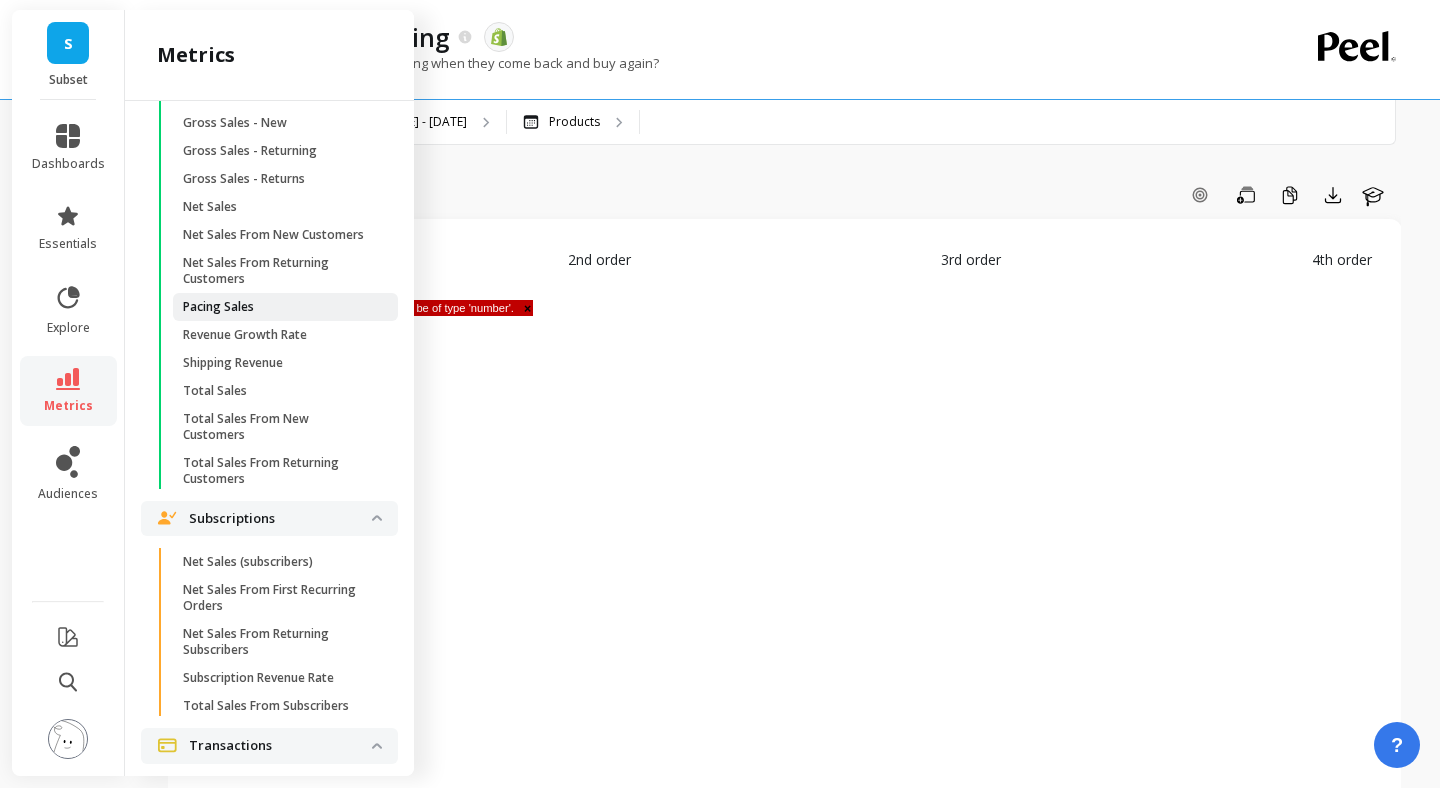 click on "Pacing Sales" at bounding box center [218, 307] 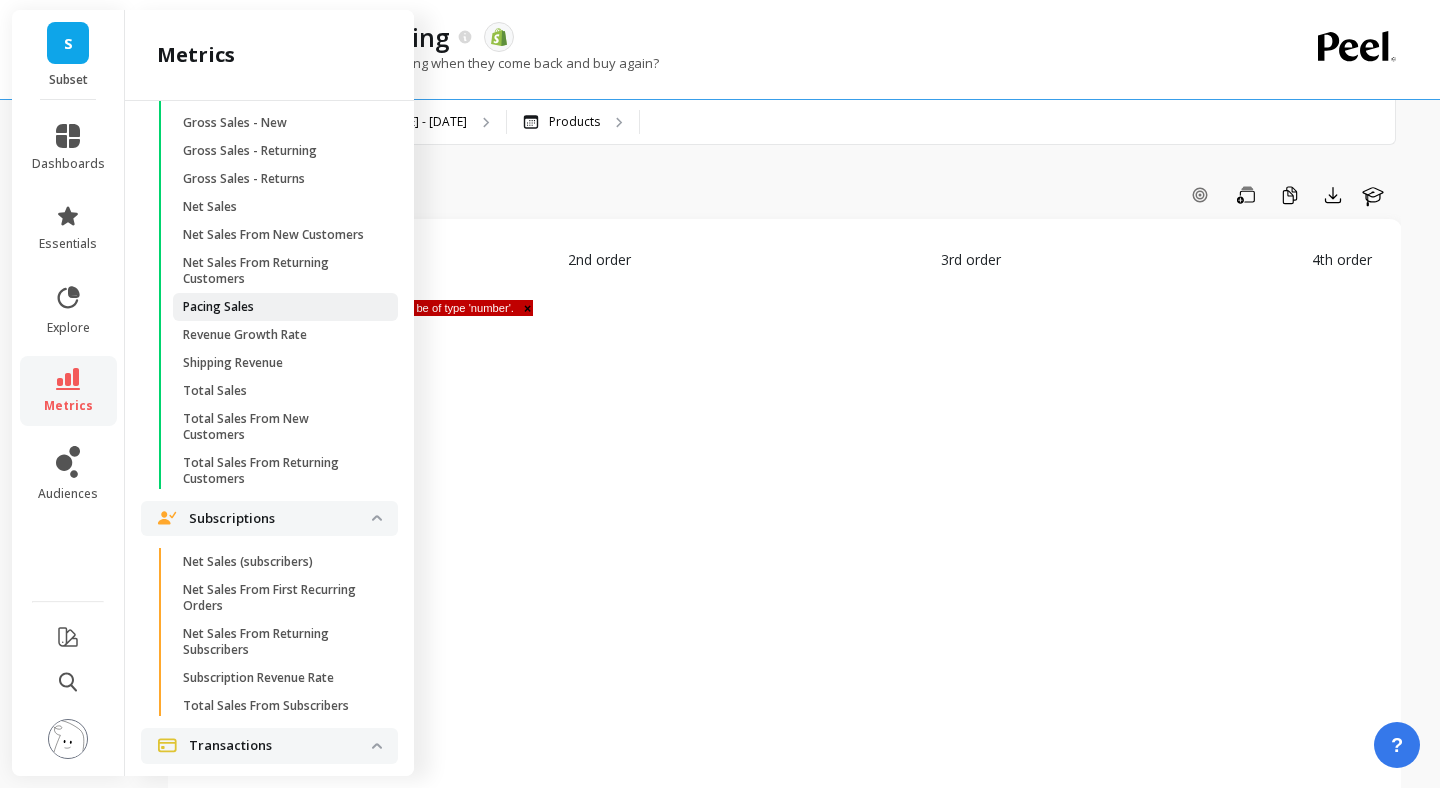 click on "Pacing Sales" at bounding box center (278, 307) 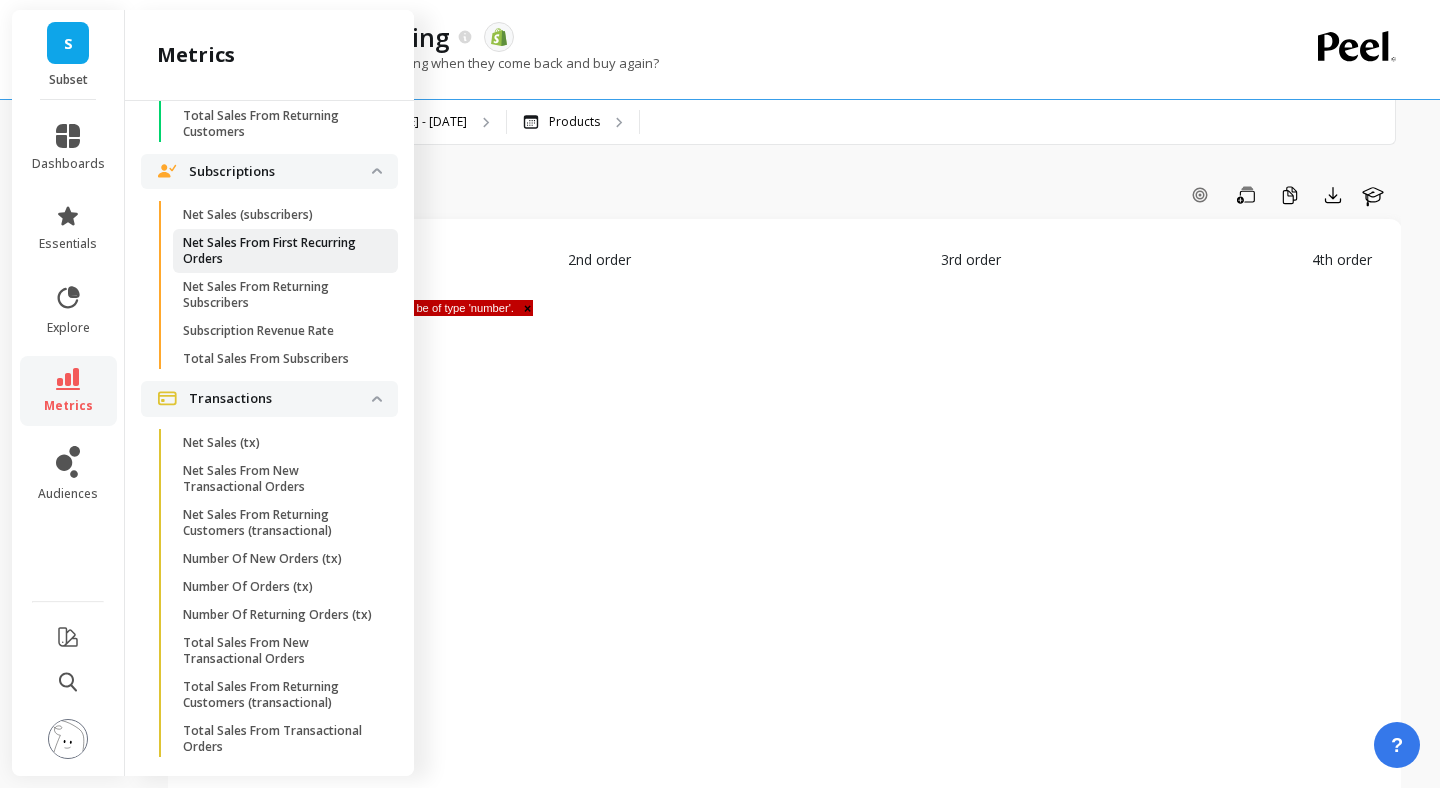 scroll, scrollTop: 3279, scrollLeft: 0, axis: vertical 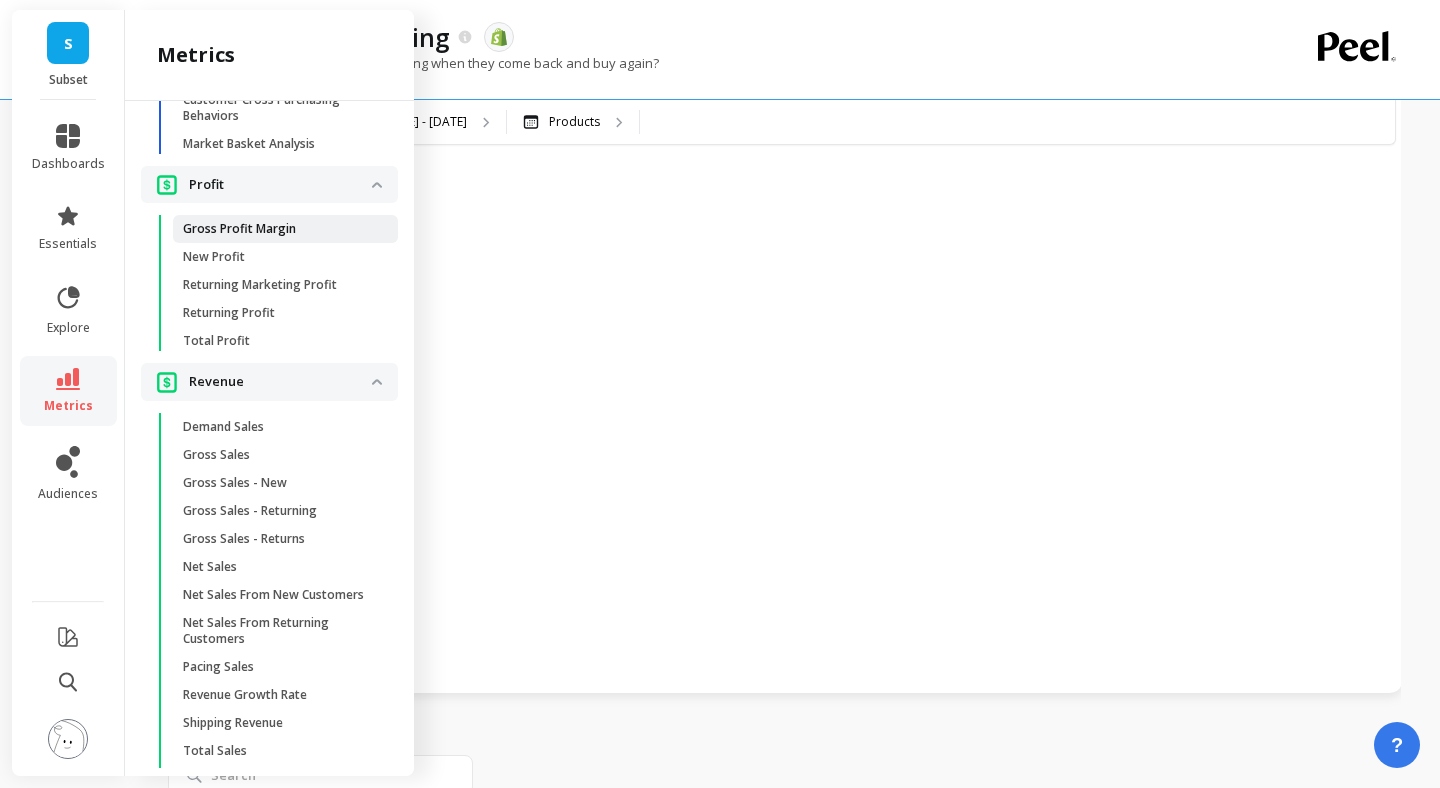 click on "Gross Profit Margin" at bounding box center (239, 229) 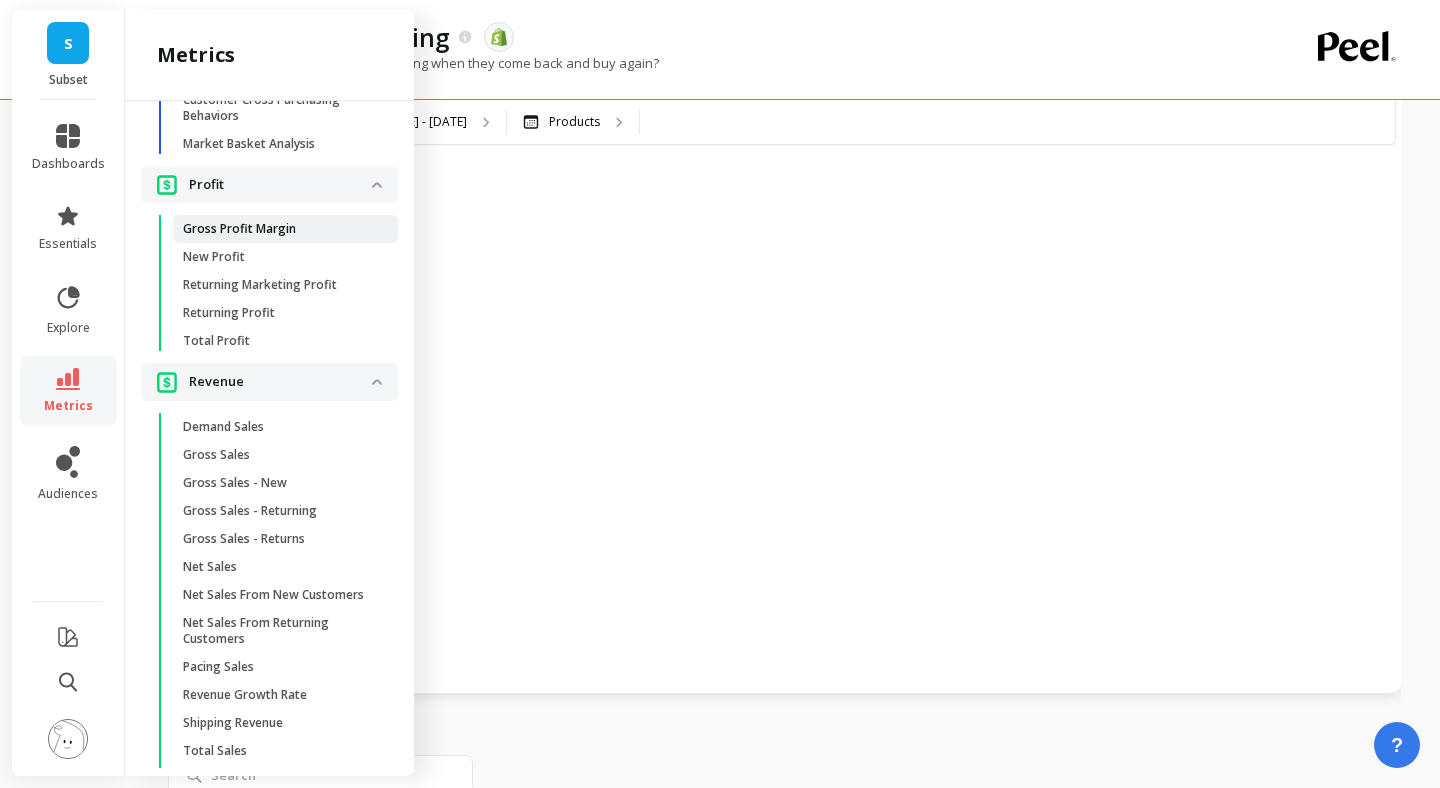 click on "Gross Profit Margin" at bounding box center [239, 229] 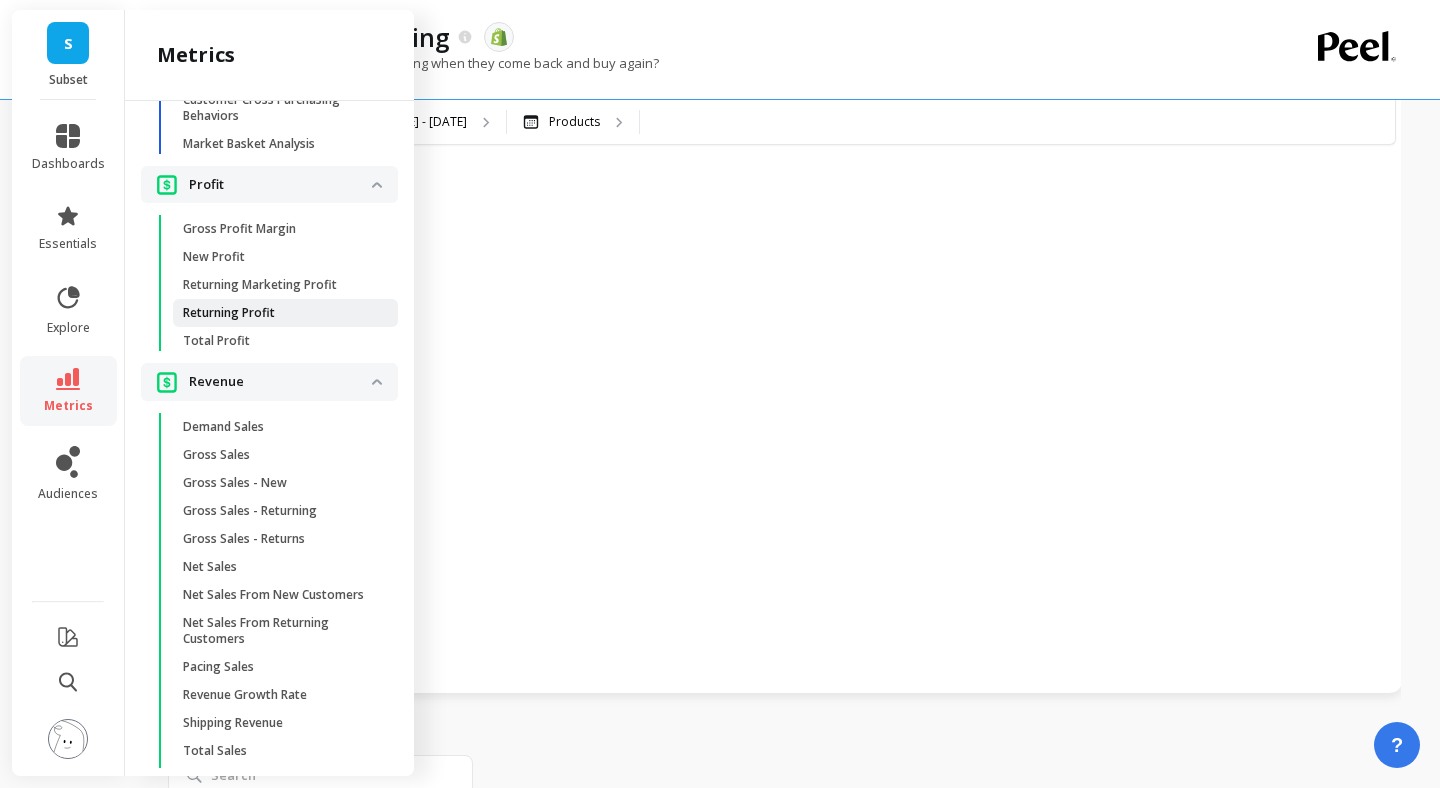 click on "Returning Profit" at bounding box center [285, 313] 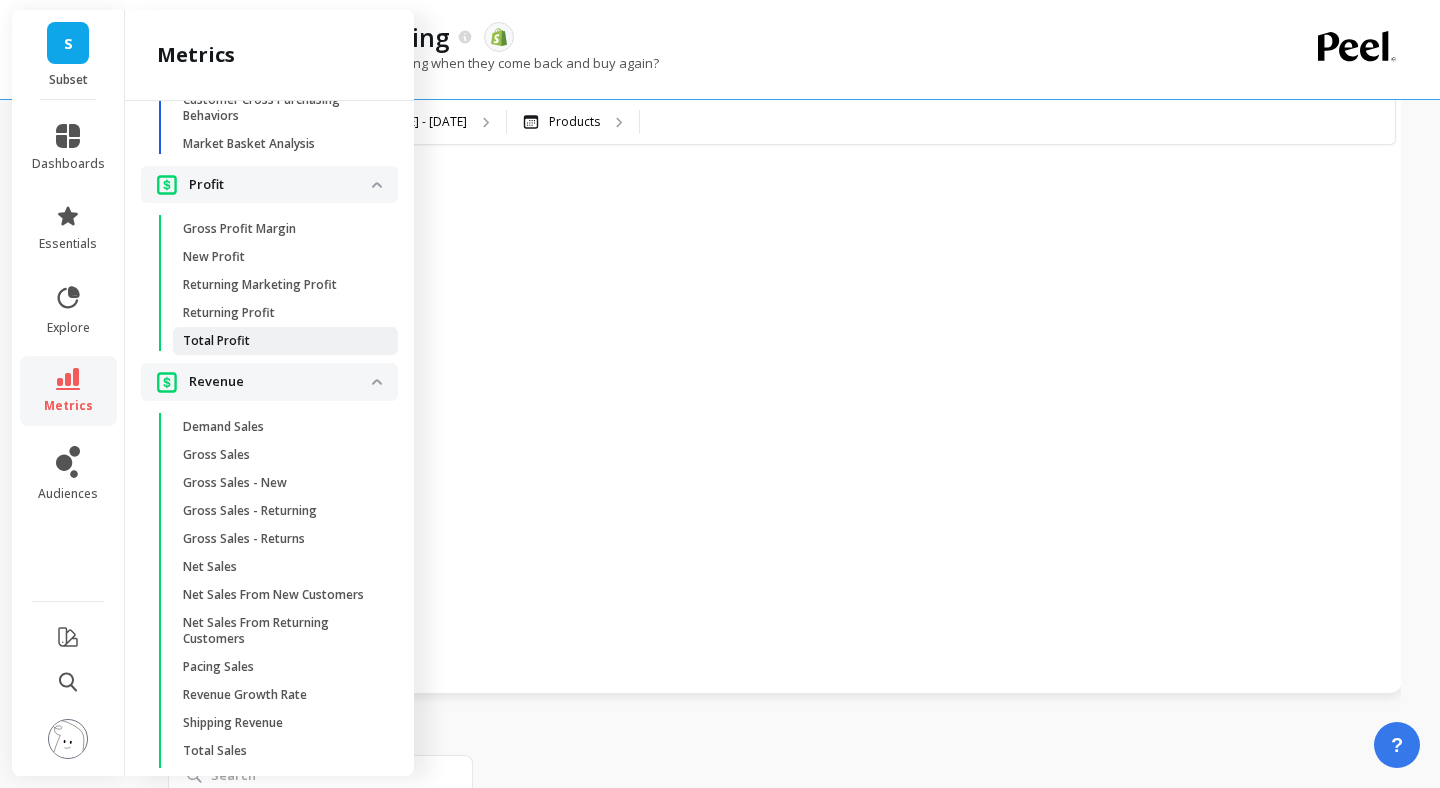 click on "Total Profit" at bounding box center (285, 341) 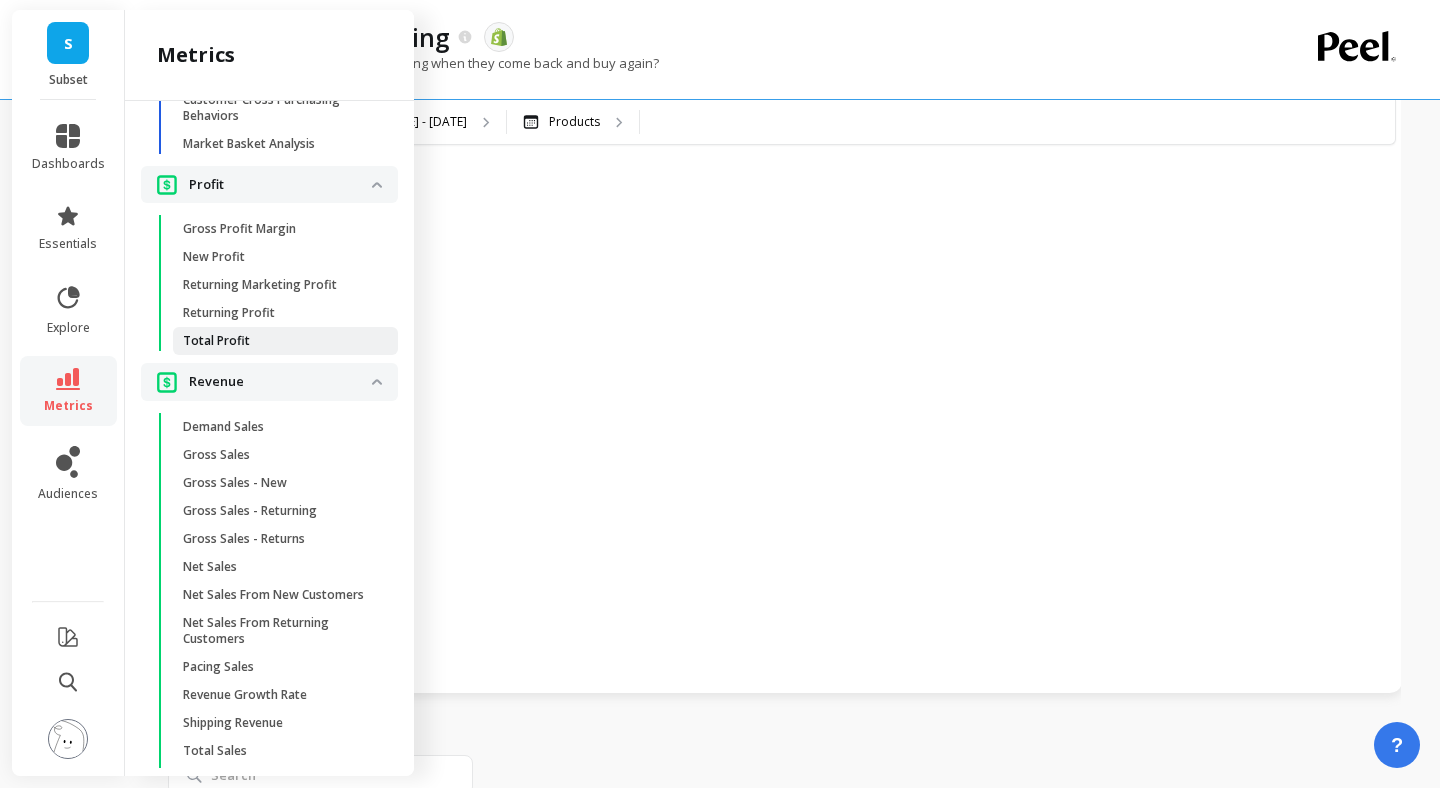 click on "Total Profit" at bounding box center (285, 341) 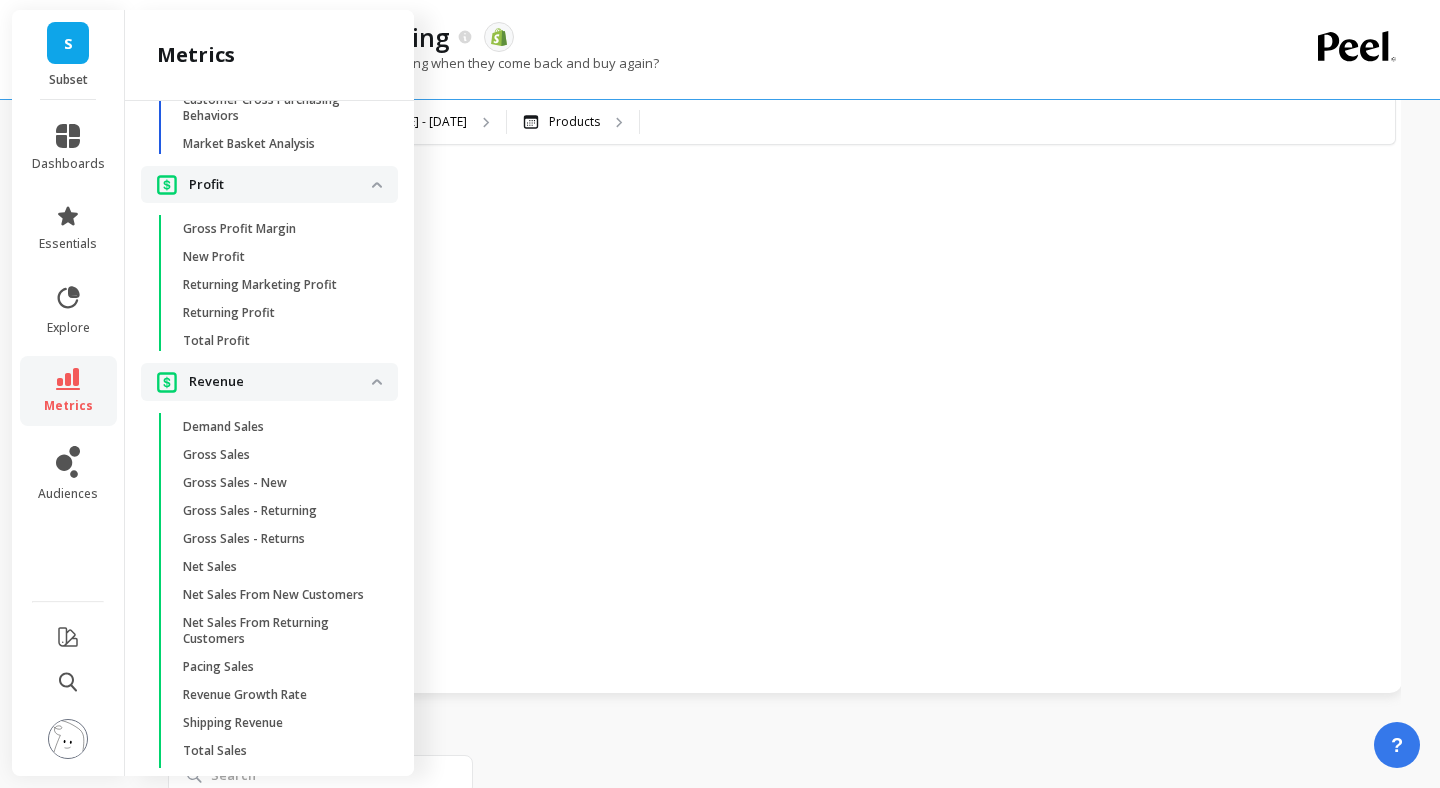 click at bounding box center (784, 325) 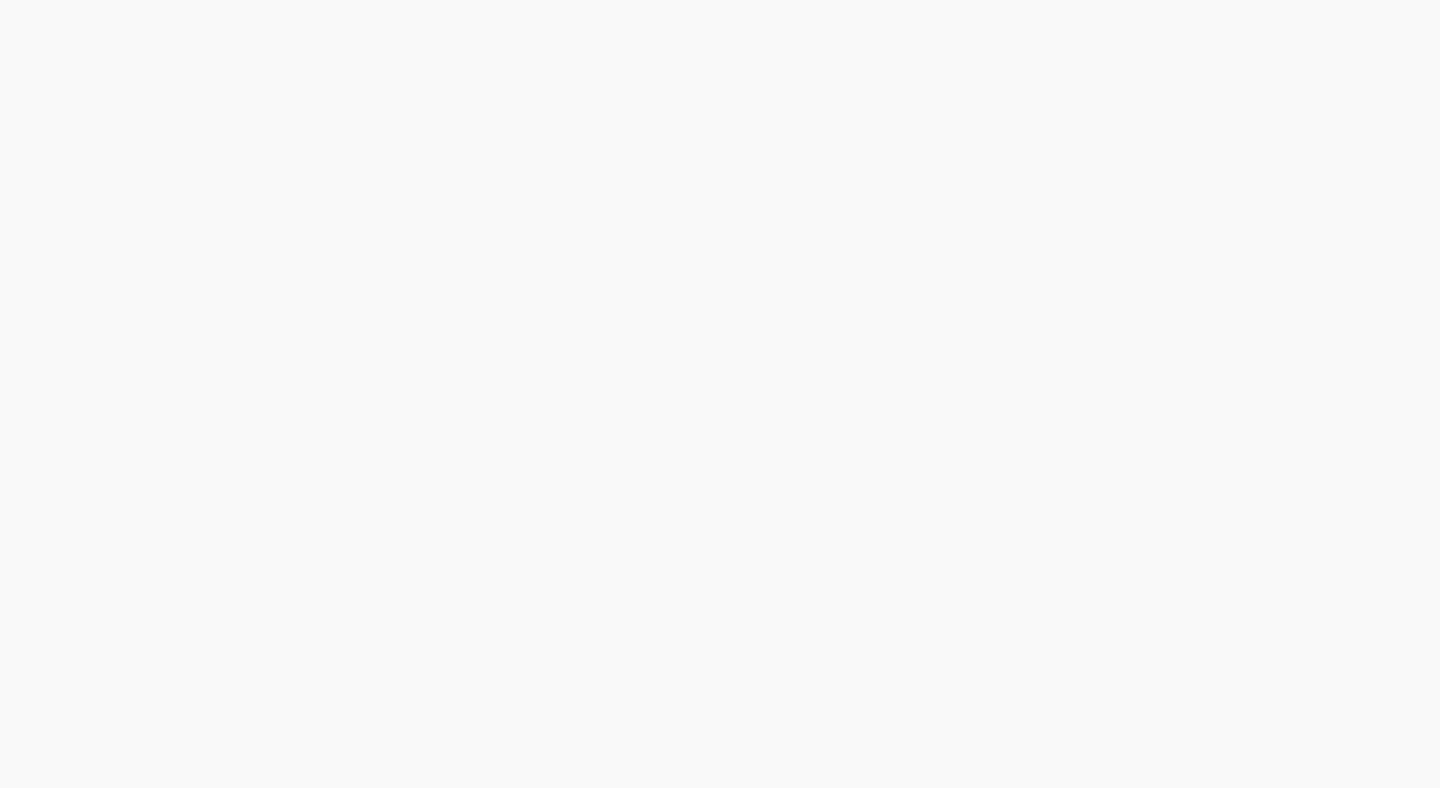 scroll, scrollTop: 0, scrollLeft: 0, axis: both 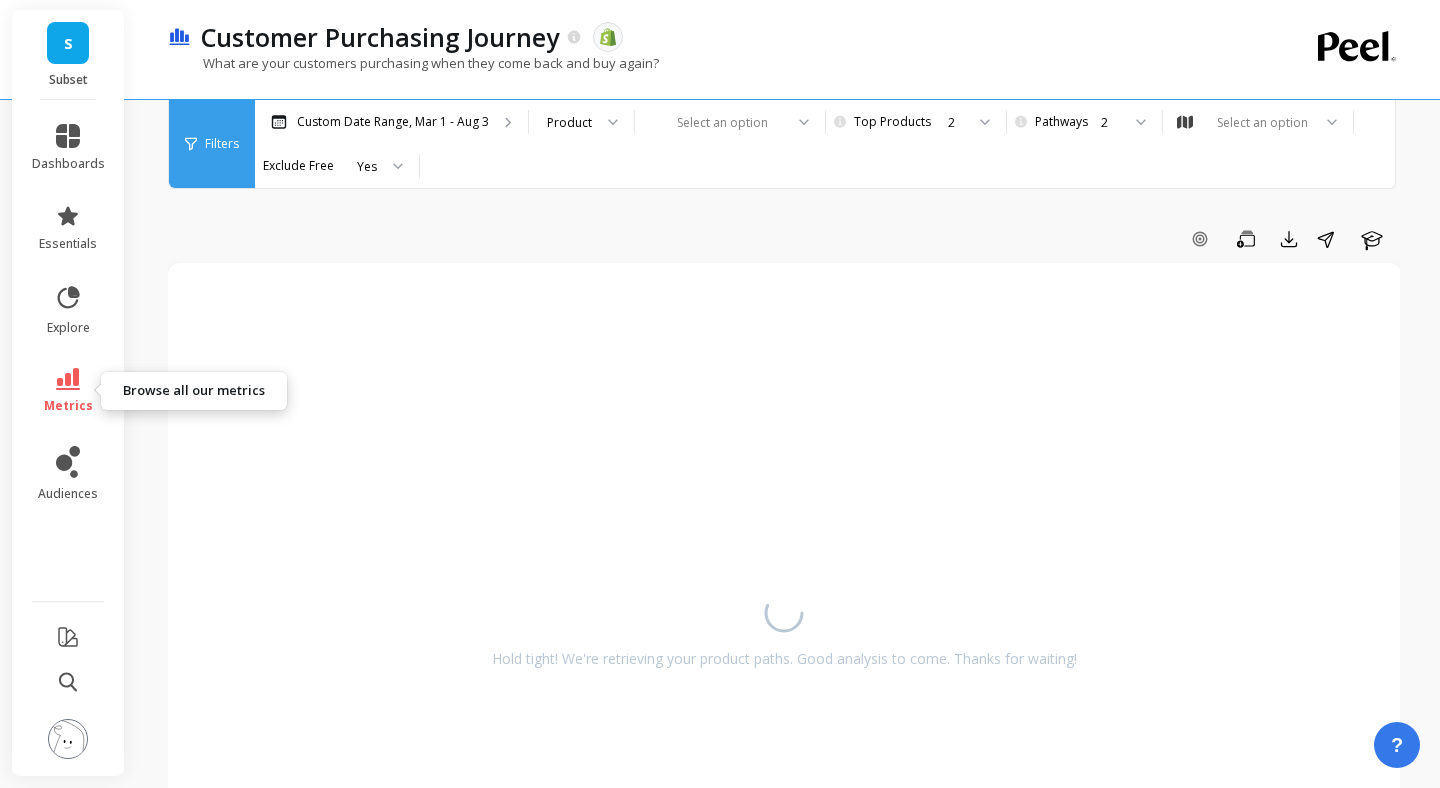 click 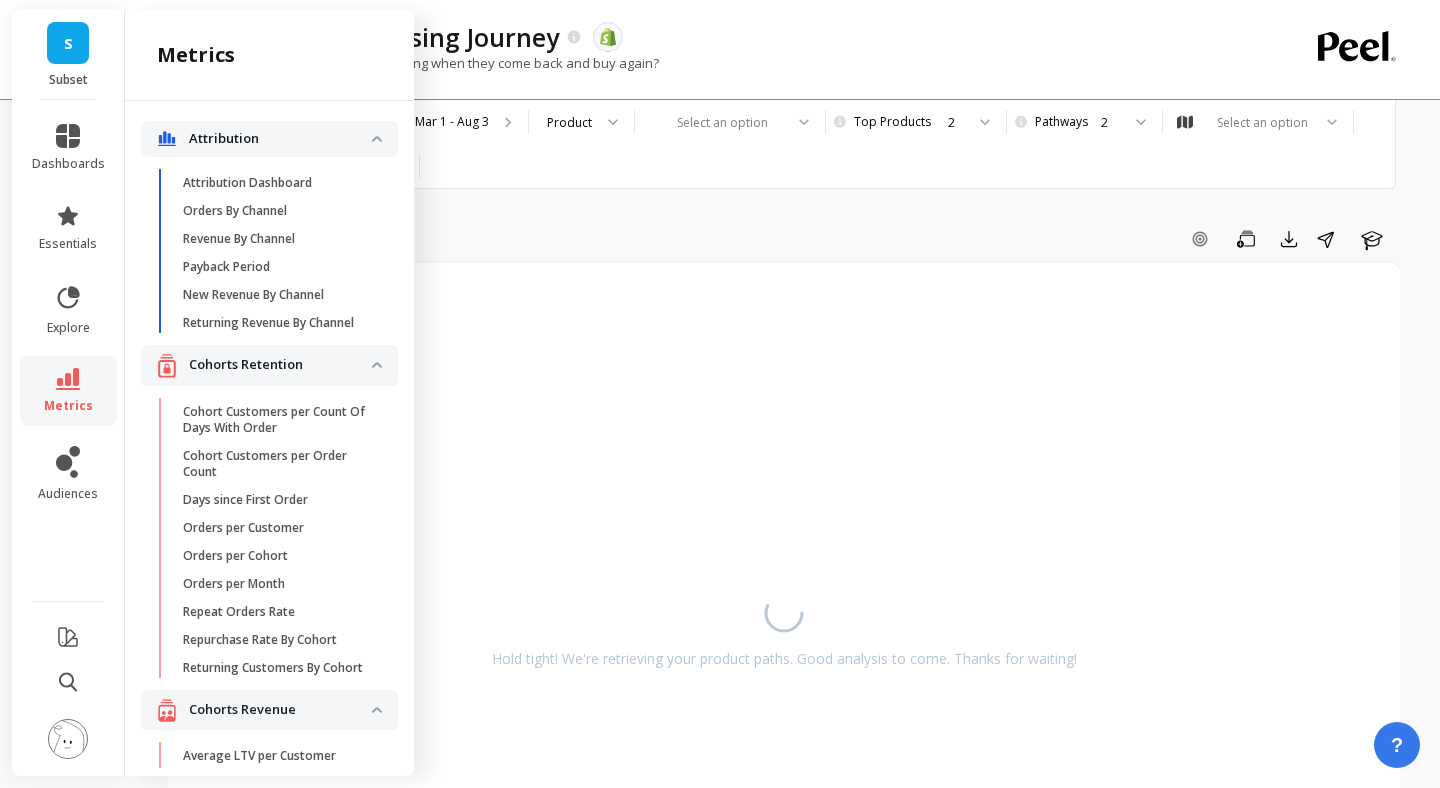 scroll, scrollTop: 2568, scrollLeft: 0, axis: vertical 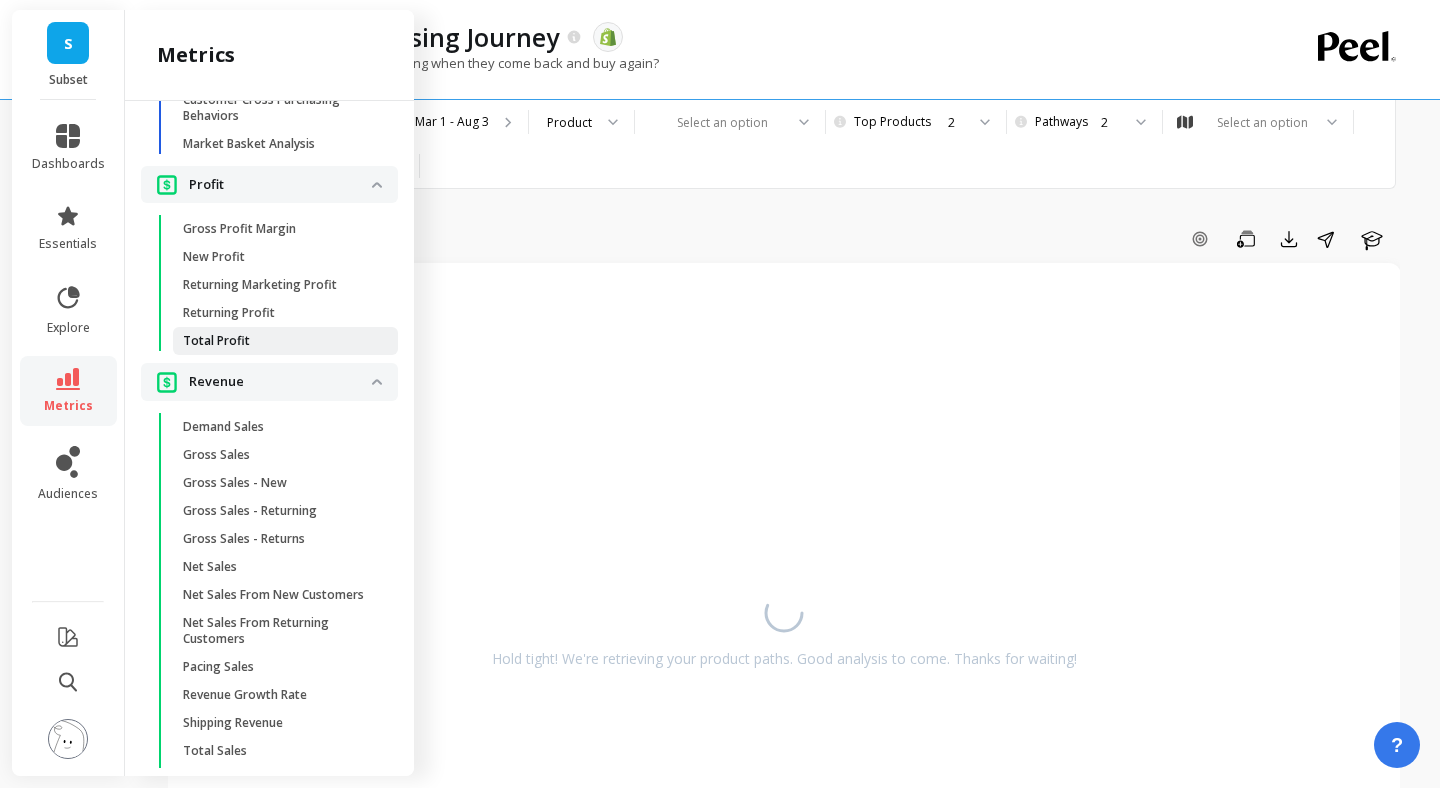 click on "Total Profit" at bounding box center (216, 341) 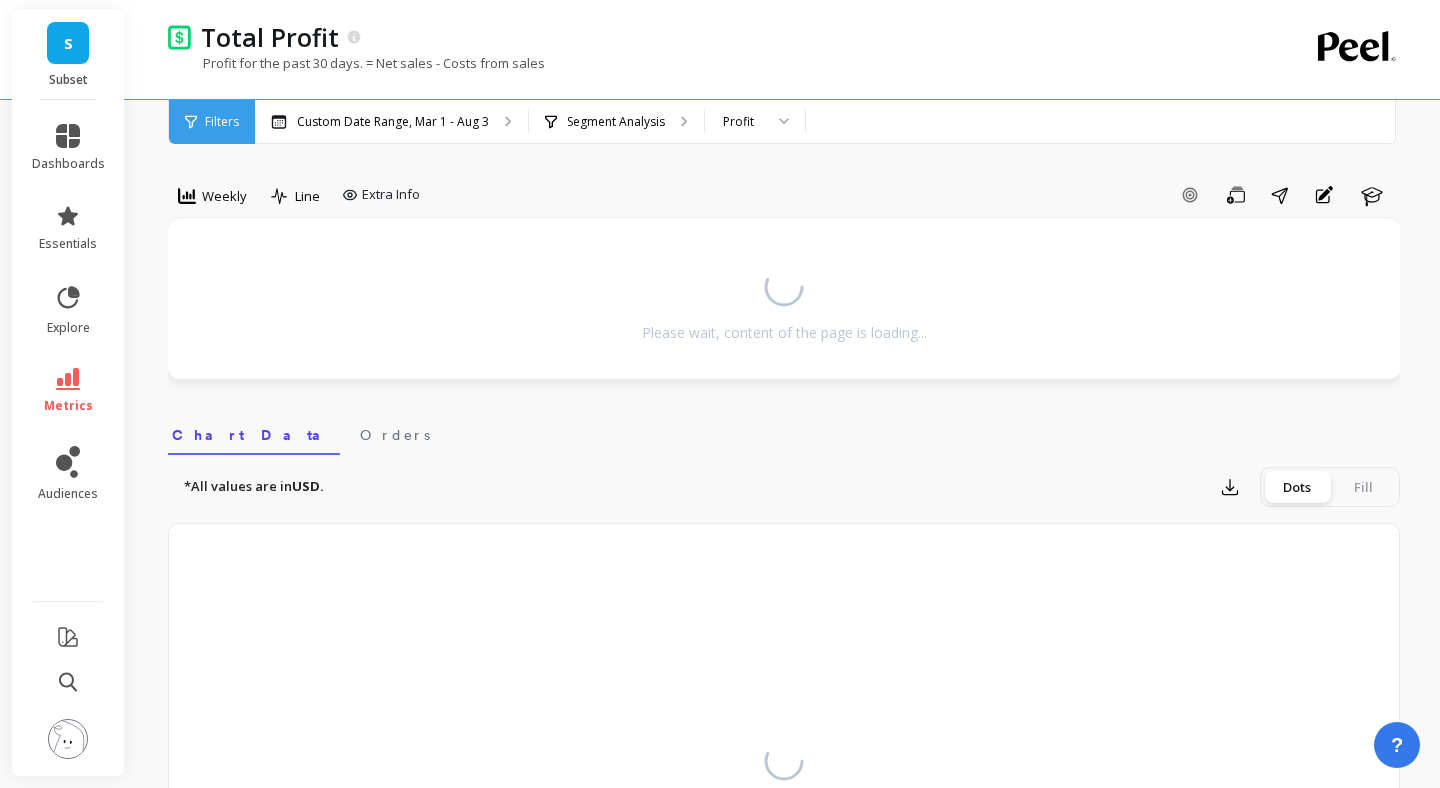 scroll, scrollTop: 0, scrollLeft: 0, axis: both 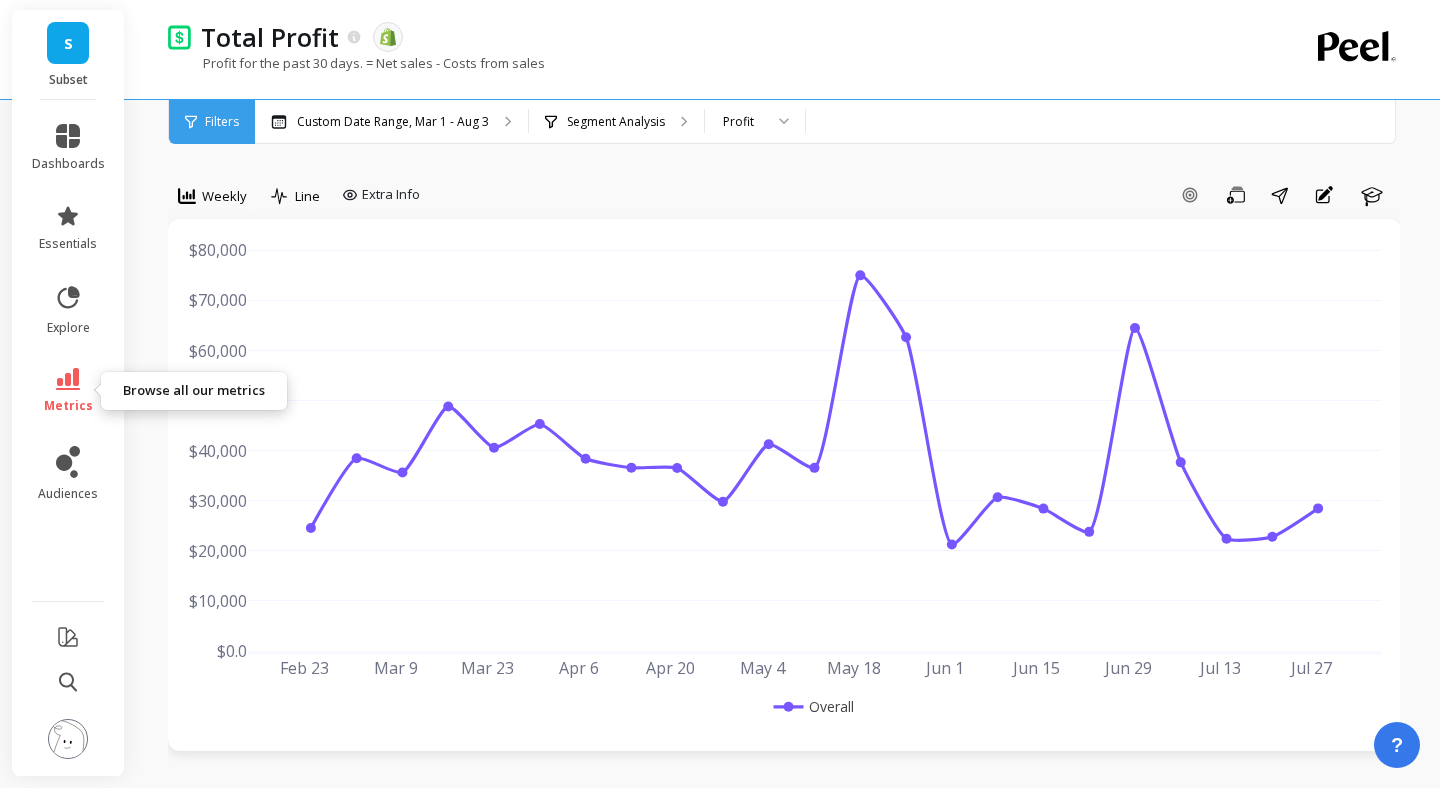 click 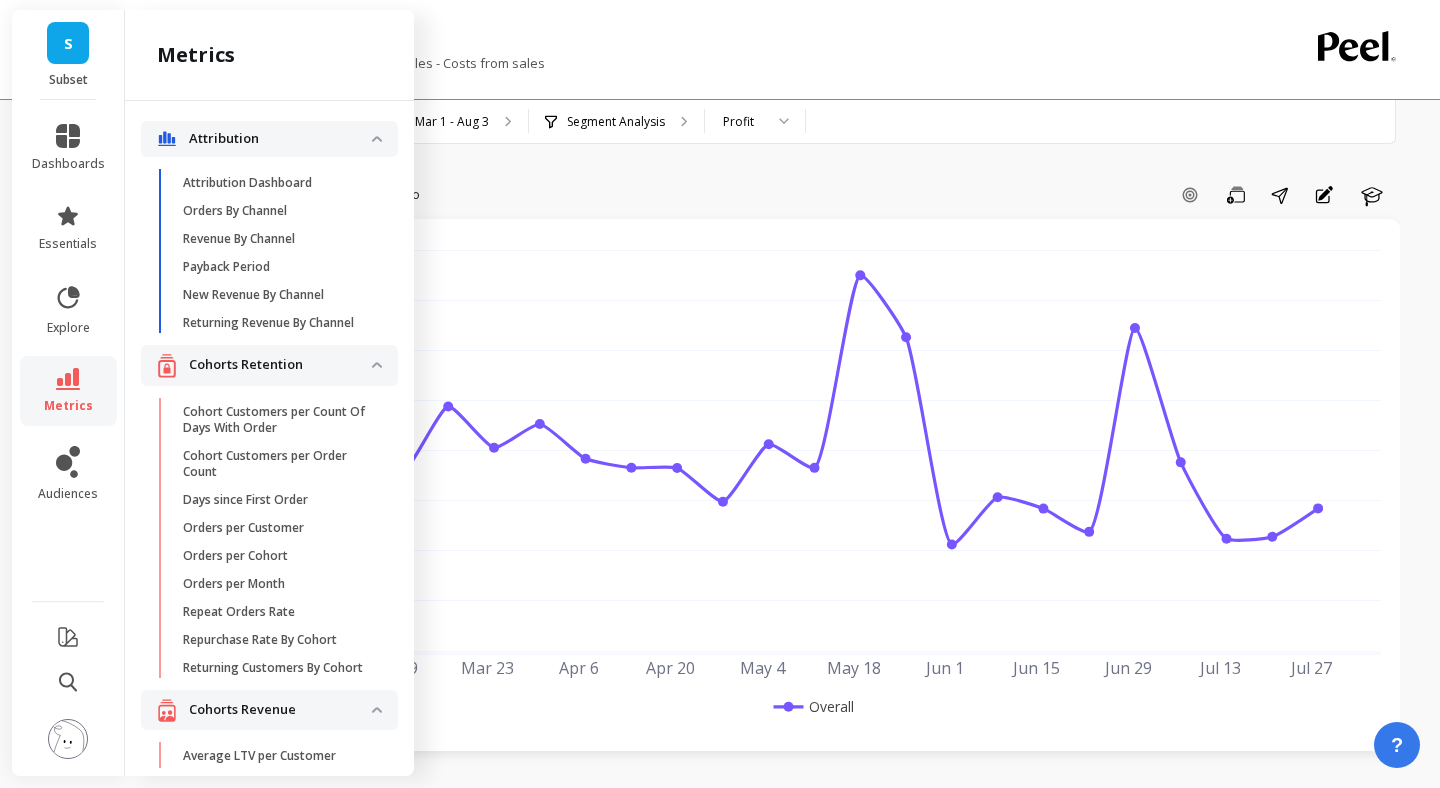 scroll, scrollTop: 2568, scrollLeft: 0, axis: vertical 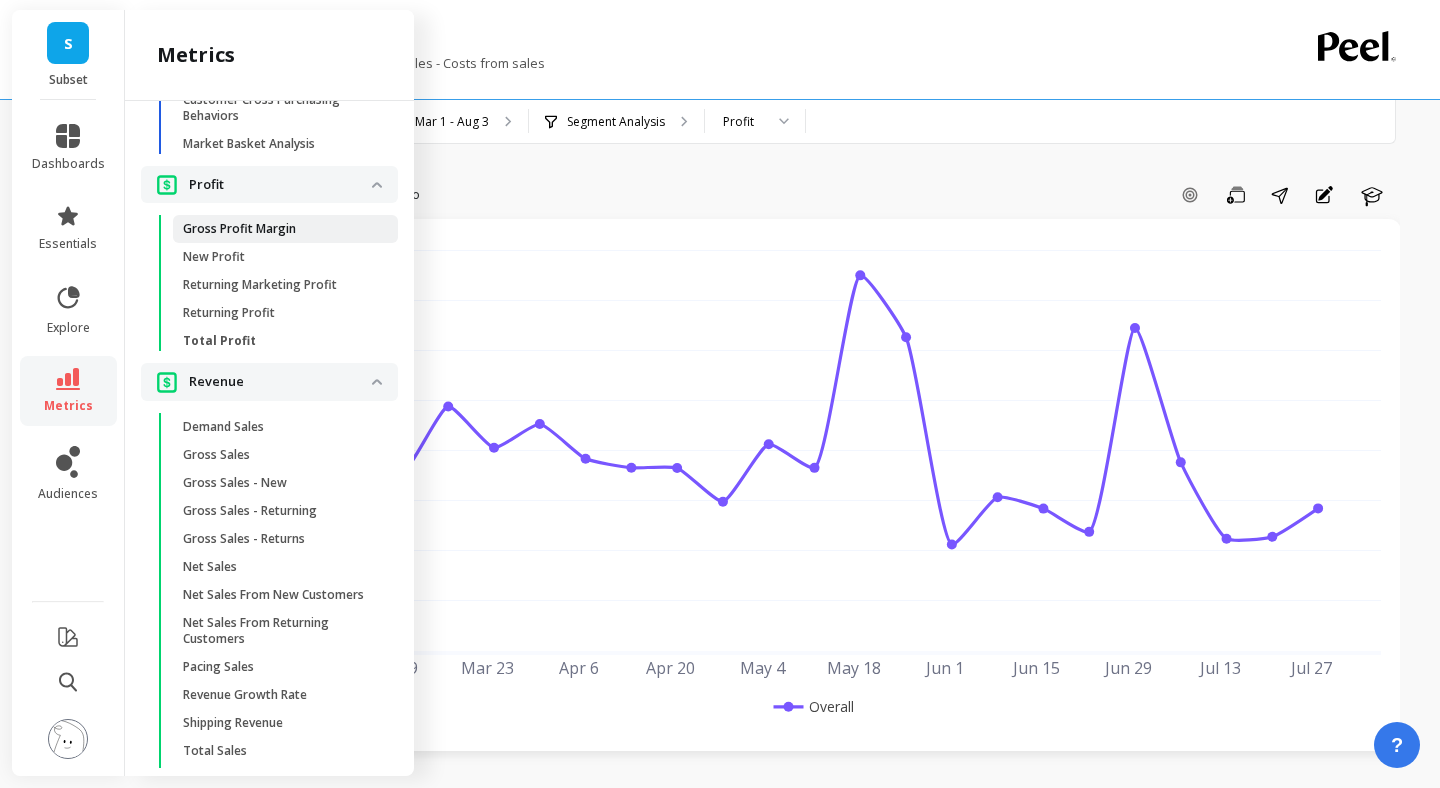 click on "Gross Profit Margin" at bounding box center [239, 229] 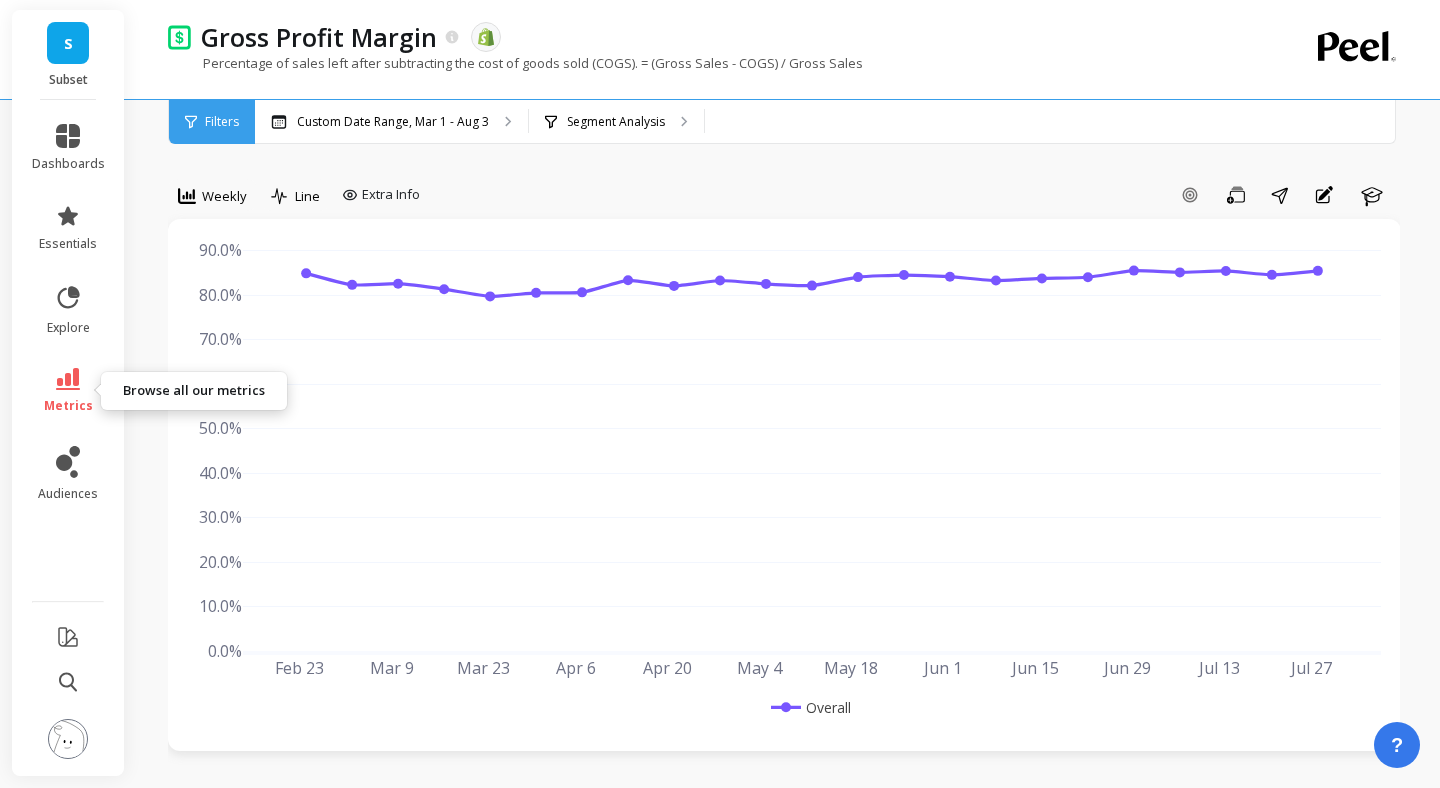 click on "metrics" at bounding box center [68, 391] 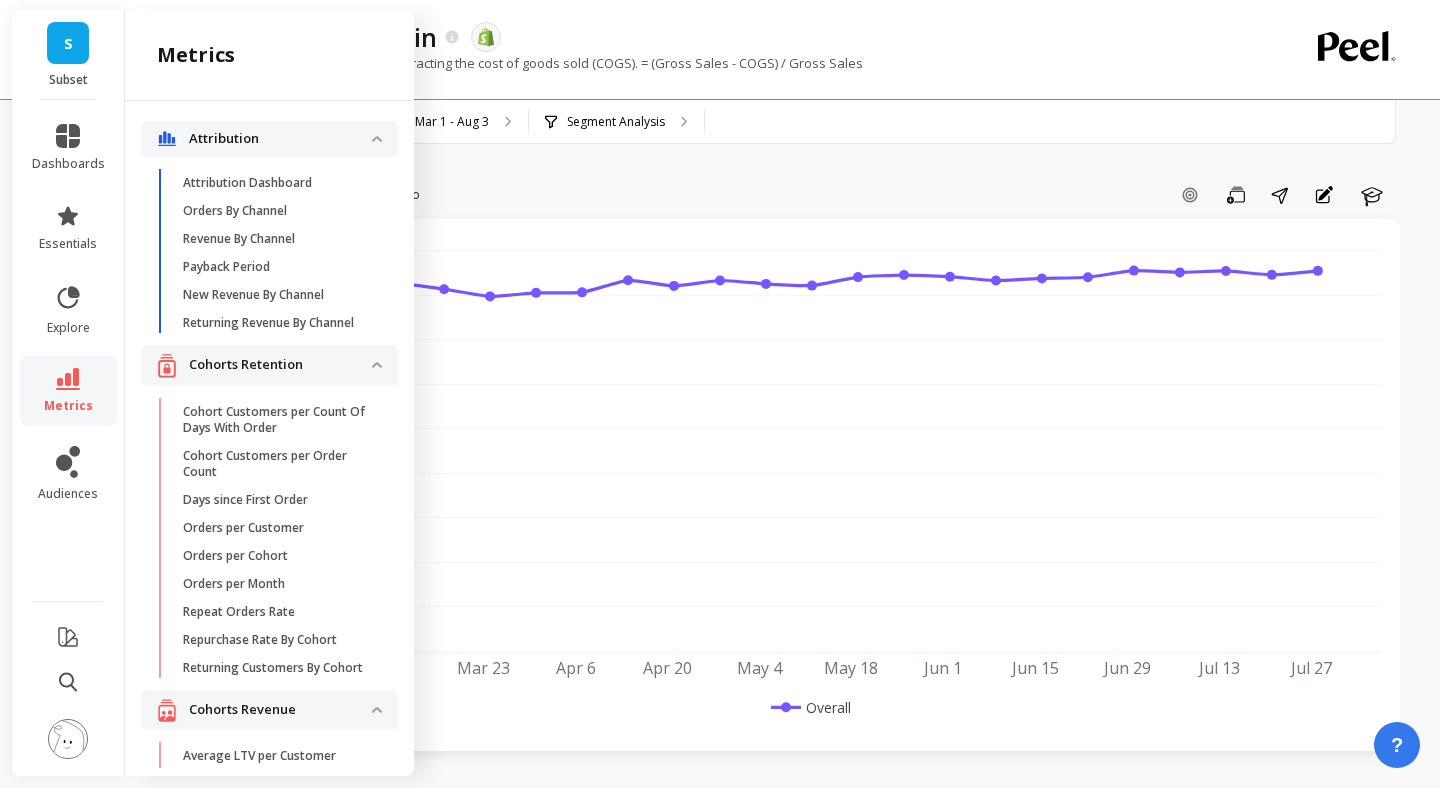 scroll, scrollTop: 2552, scrollLeft: 0, axis: vertical 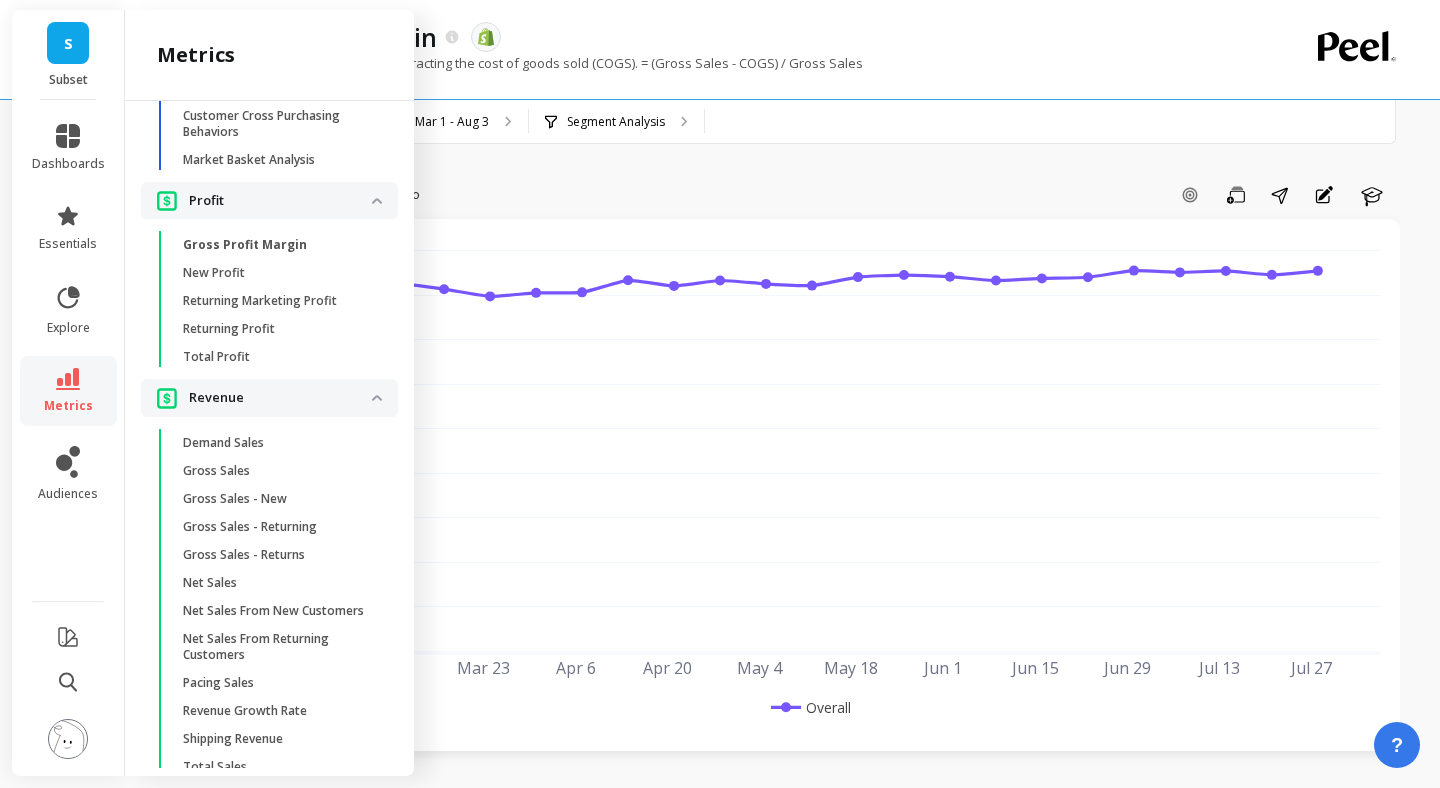 click on "Percentage of sales left after subtracting the cost of goods sold (COGS). = (Gross Sales - COGS) / Gross Sales" at bounding box center (702, 73) 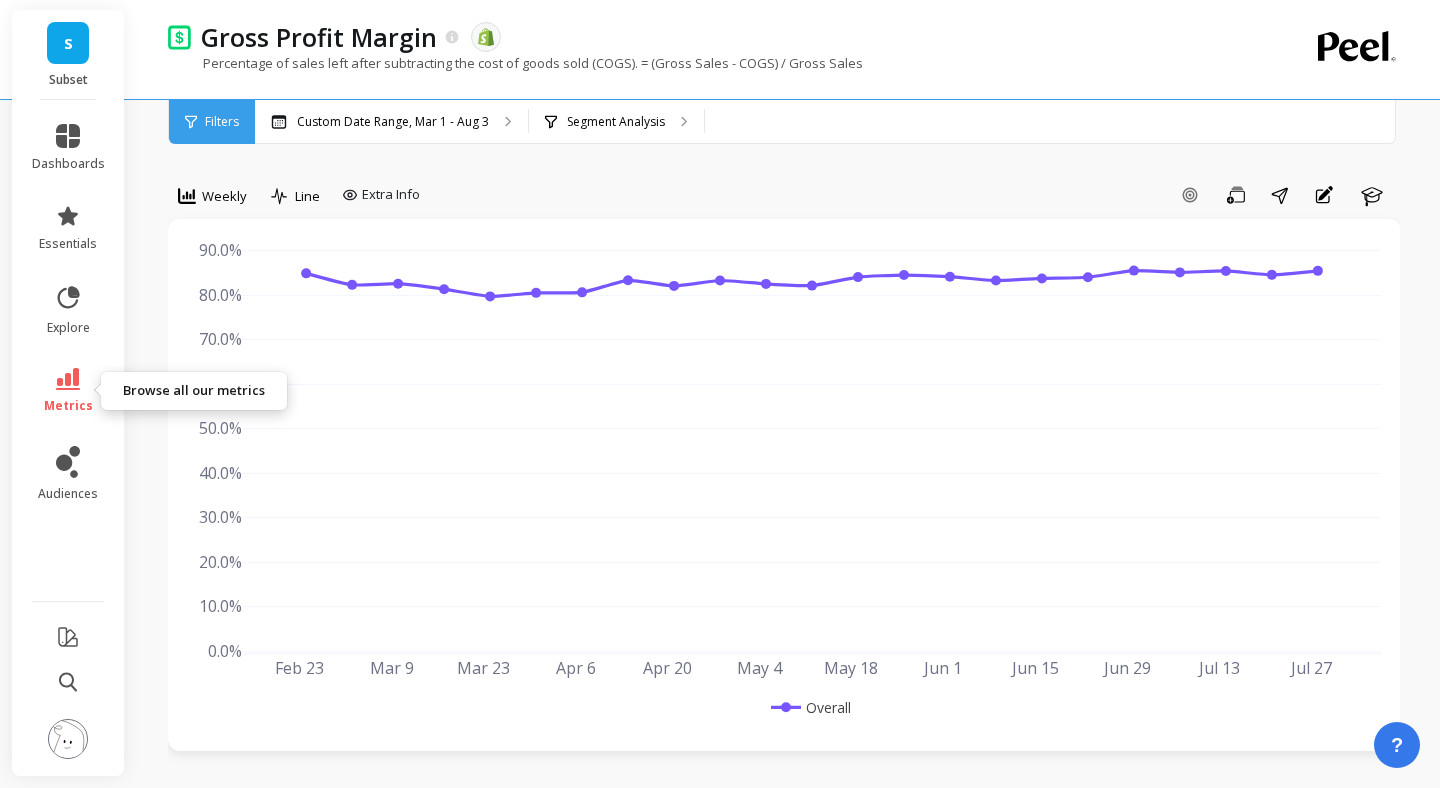 click 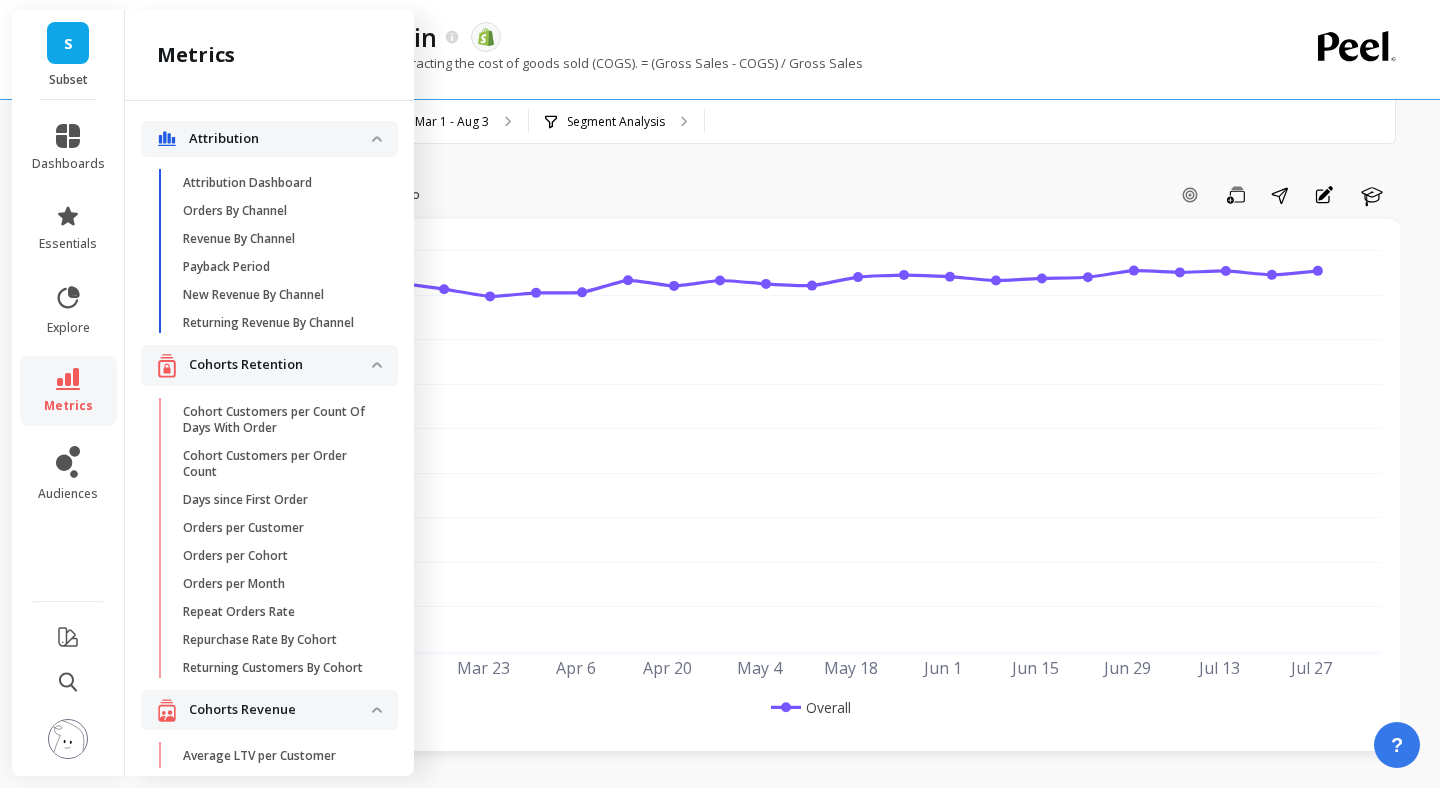 scroll, scrollTop: 2552, scrollLeft: 0, axis: vertical 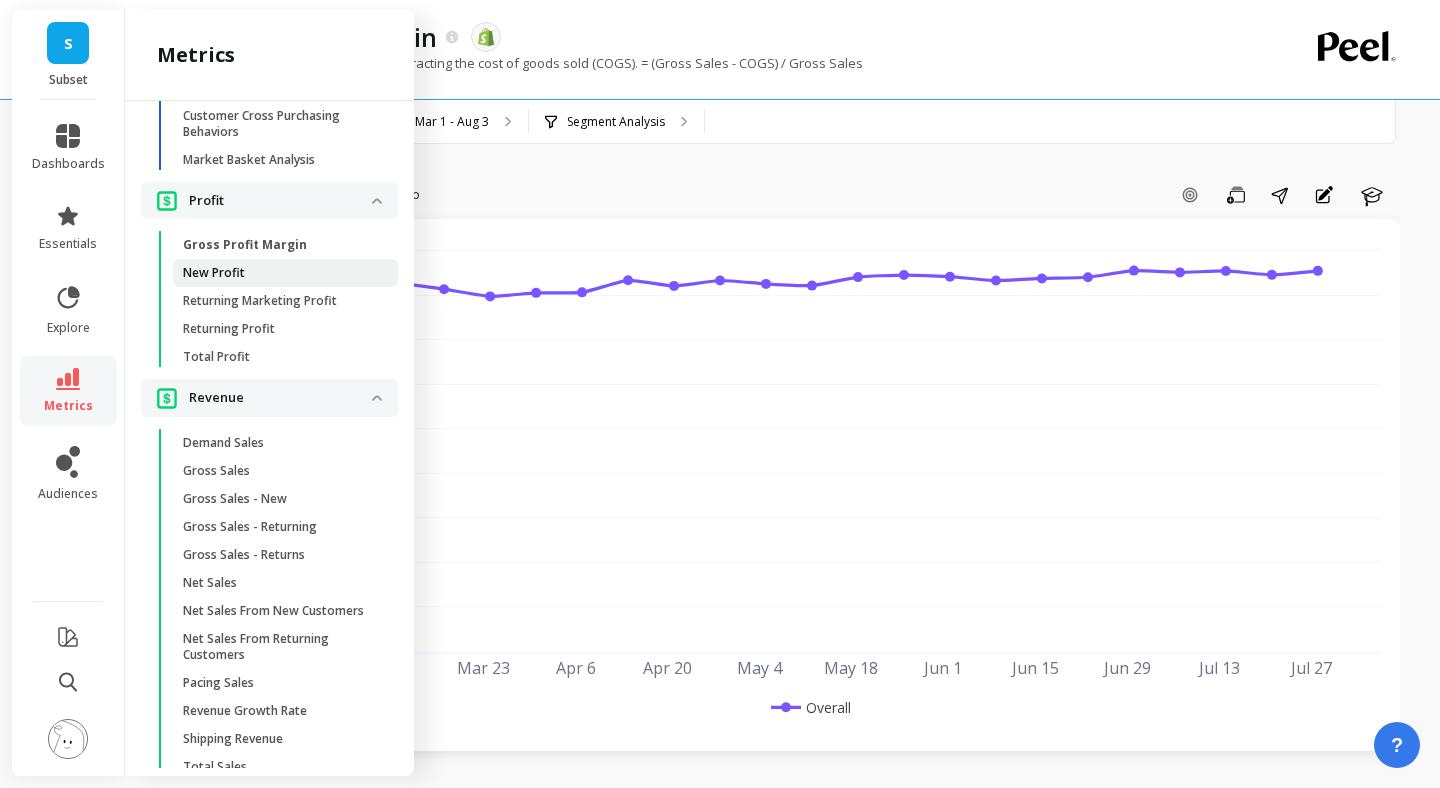 click on "New Profit" at bounding box center [285, 273] 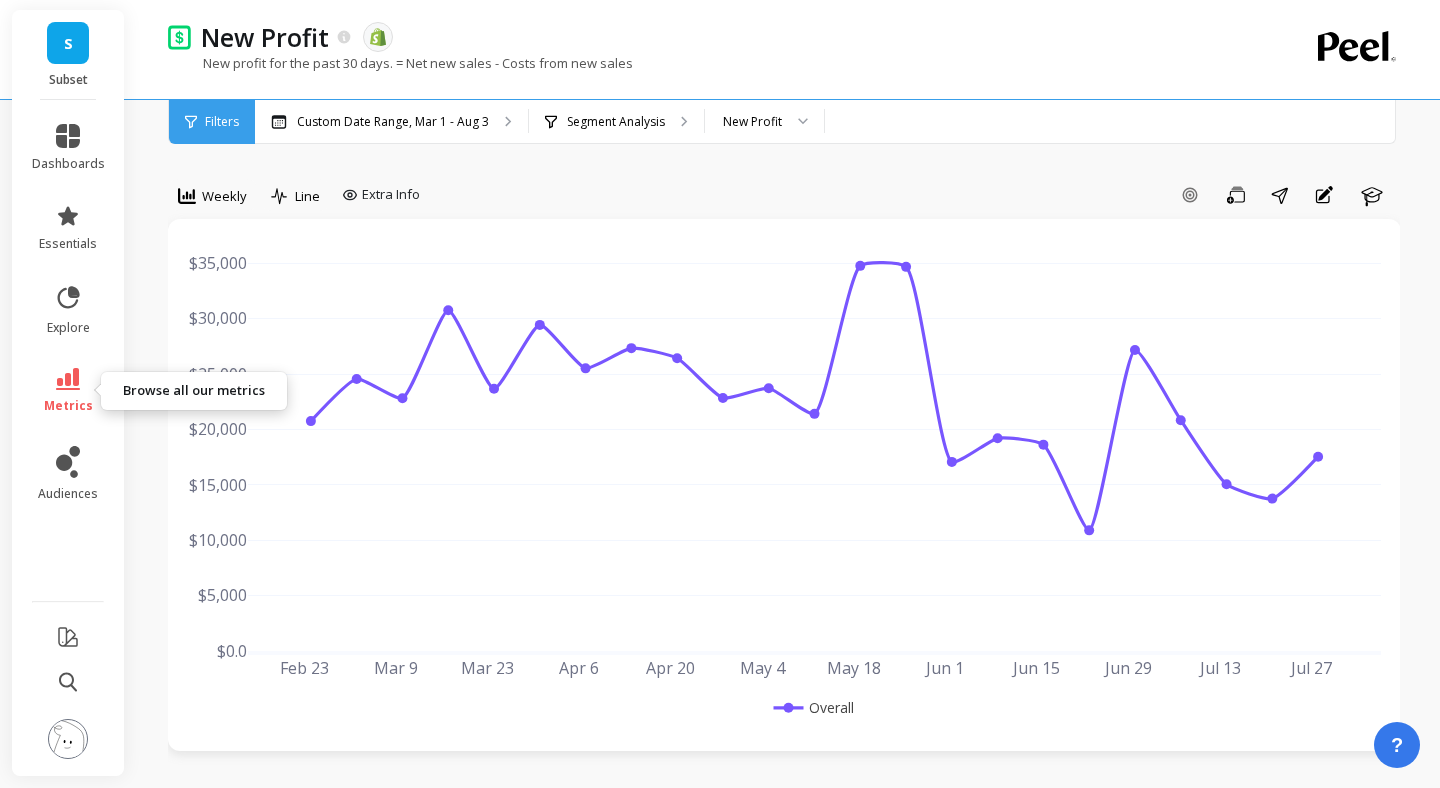 click on "metrics" at bounding box center [68, 391] 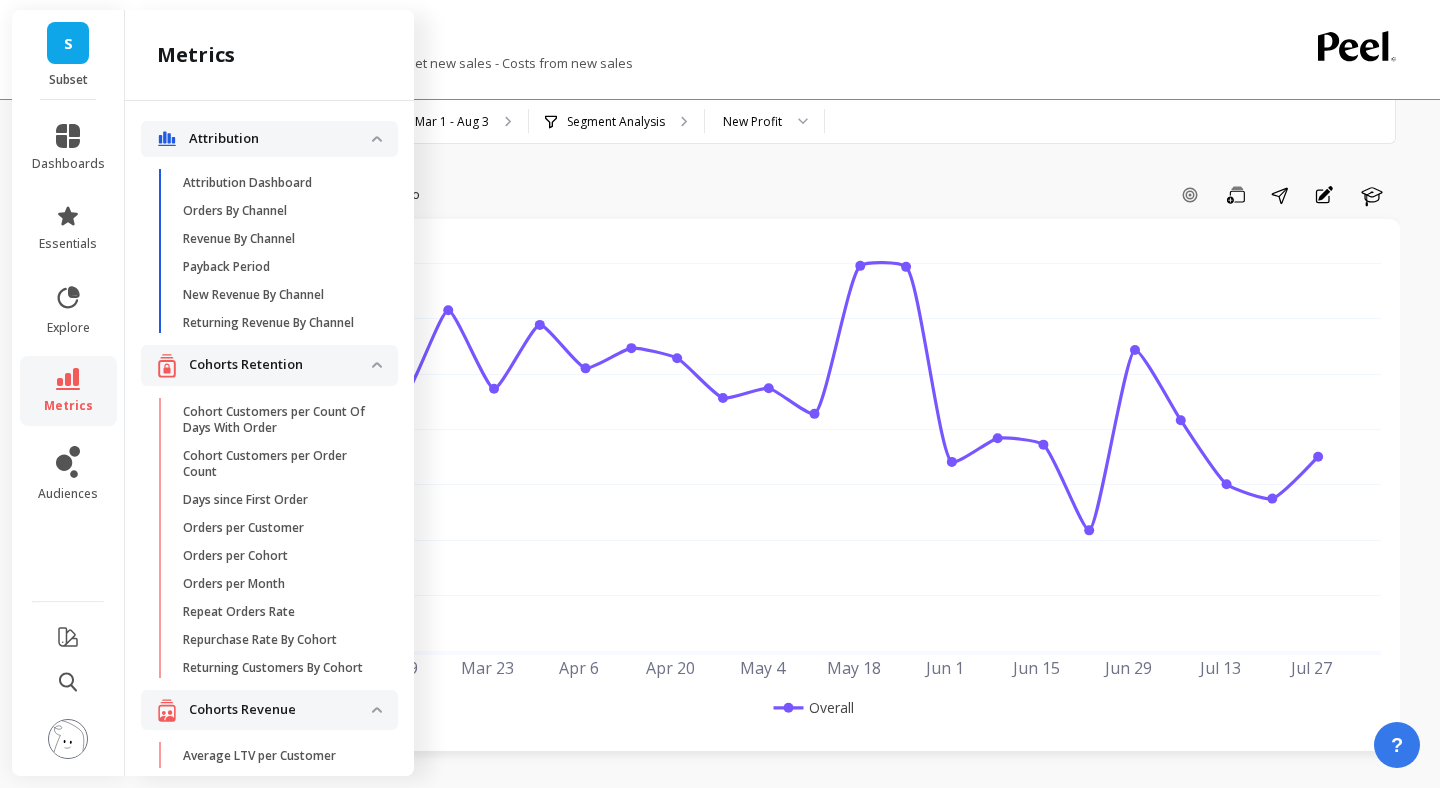 scroll, scrollTop: 2552, scrollLeft: 0, axis: vertical 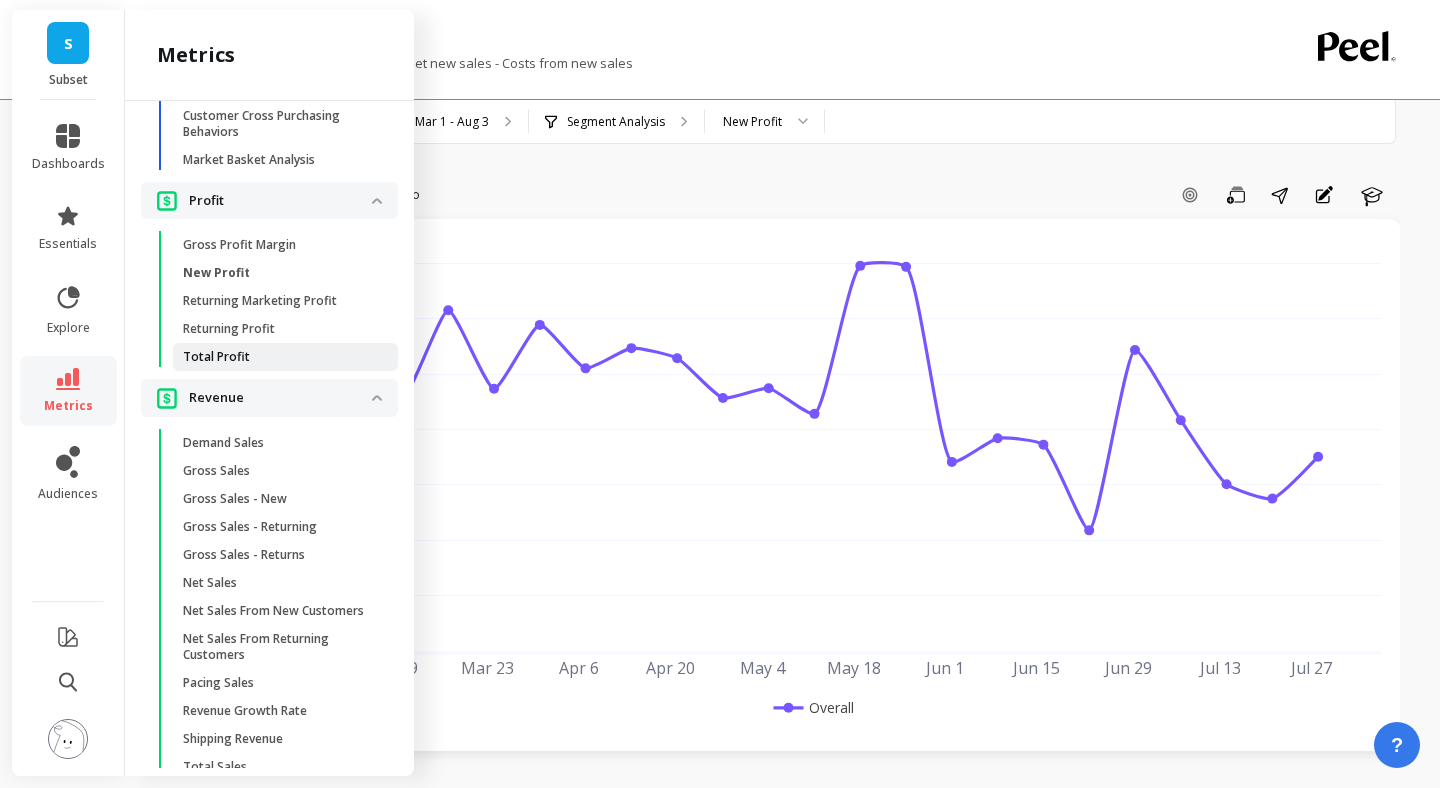 click on "Total Profit" at bounding box center (216, 357) 